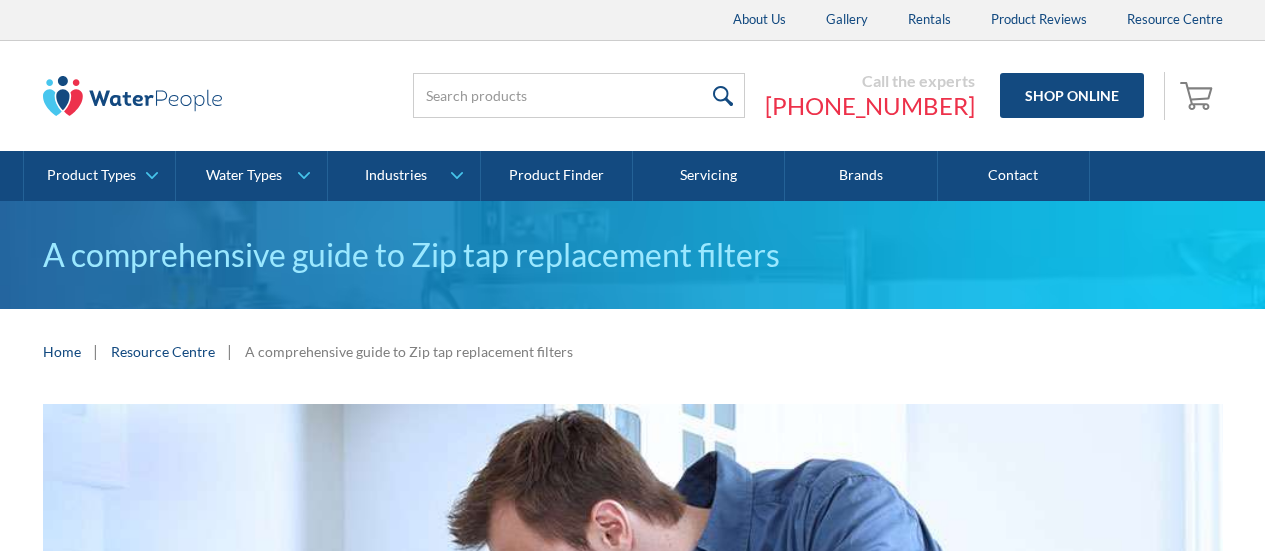 scroll, scrollTop: 0, scrollLeft: 0, axis: both 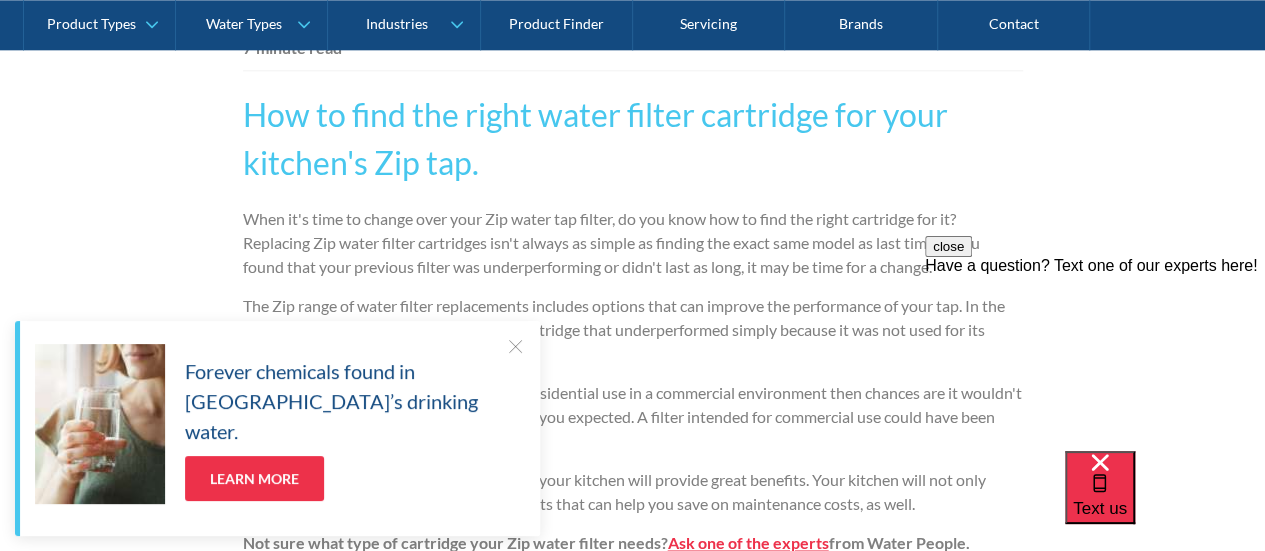 click at bounding box center (515, 346) 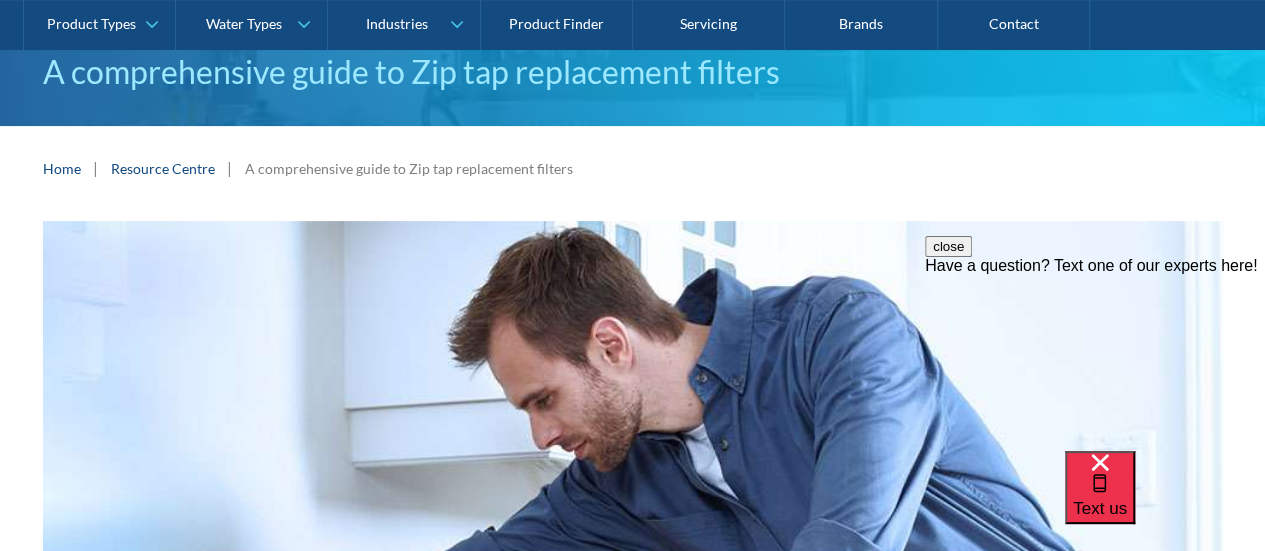 scroll, scrollTop: 0, scrollLeft: 0, axis: both 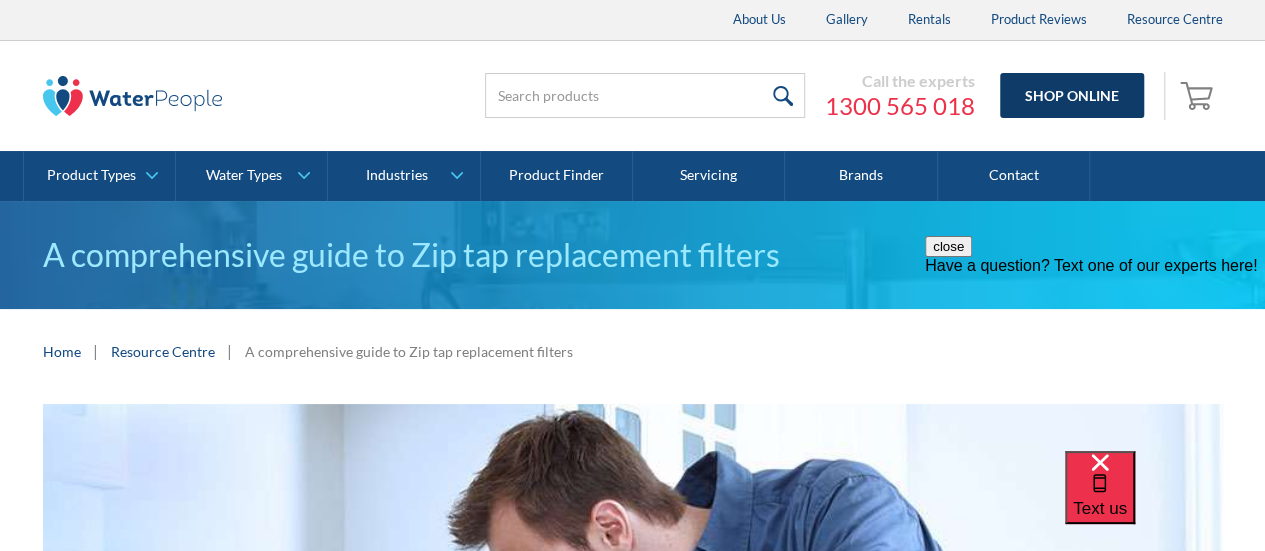 click on "Shop Online" at bounding box center [1072, 95] 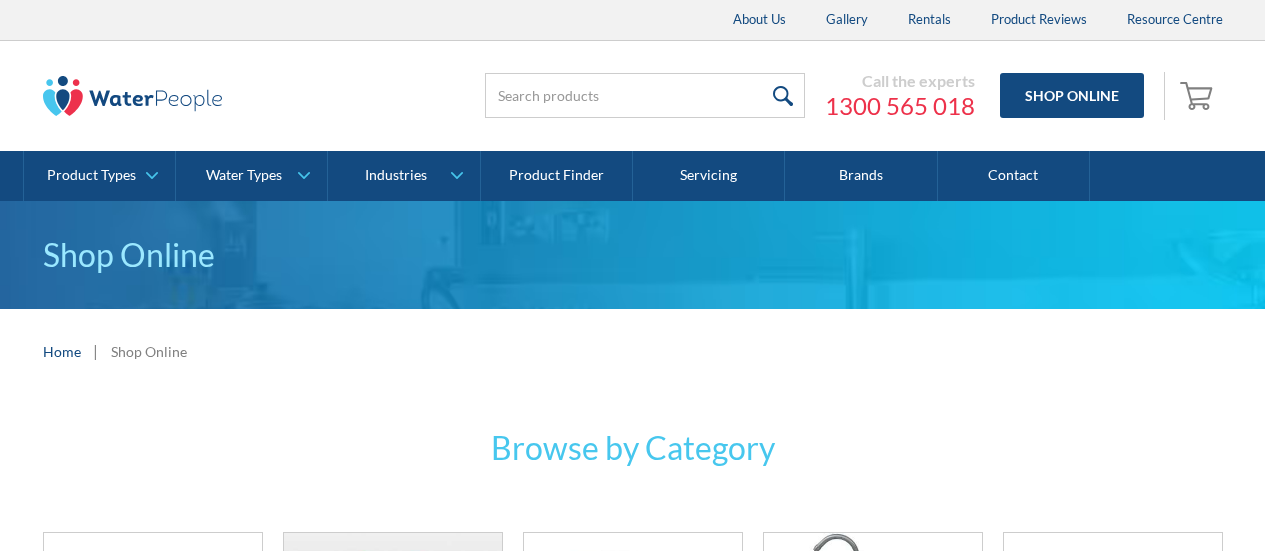 scroll, scrollTop: 0, scrollLeft: 0, axis: both 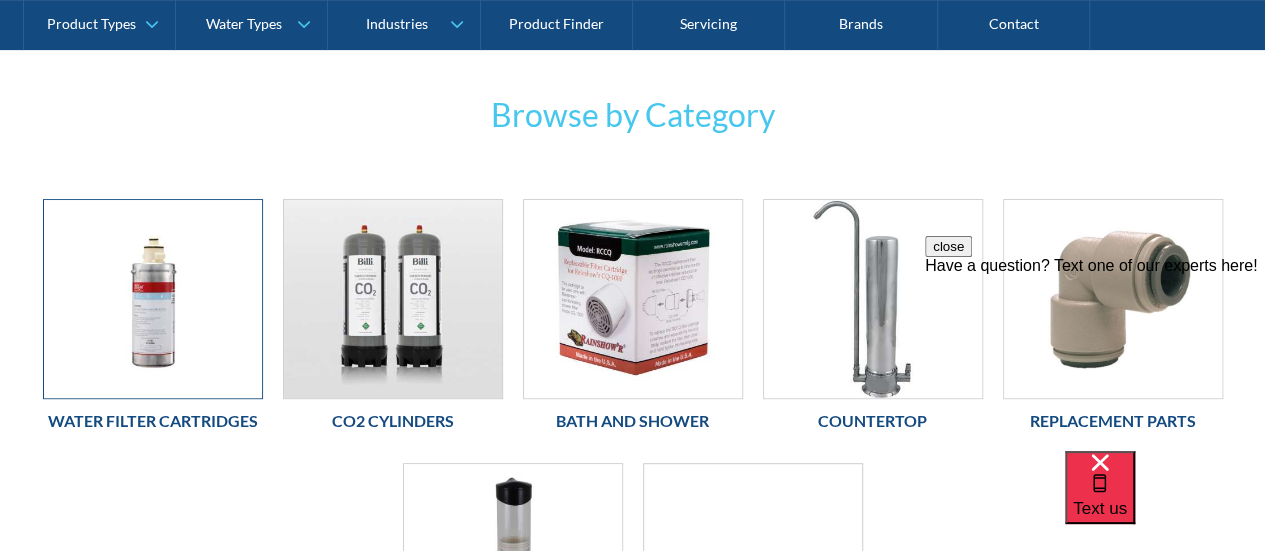 click at bounding box center [153, 299] 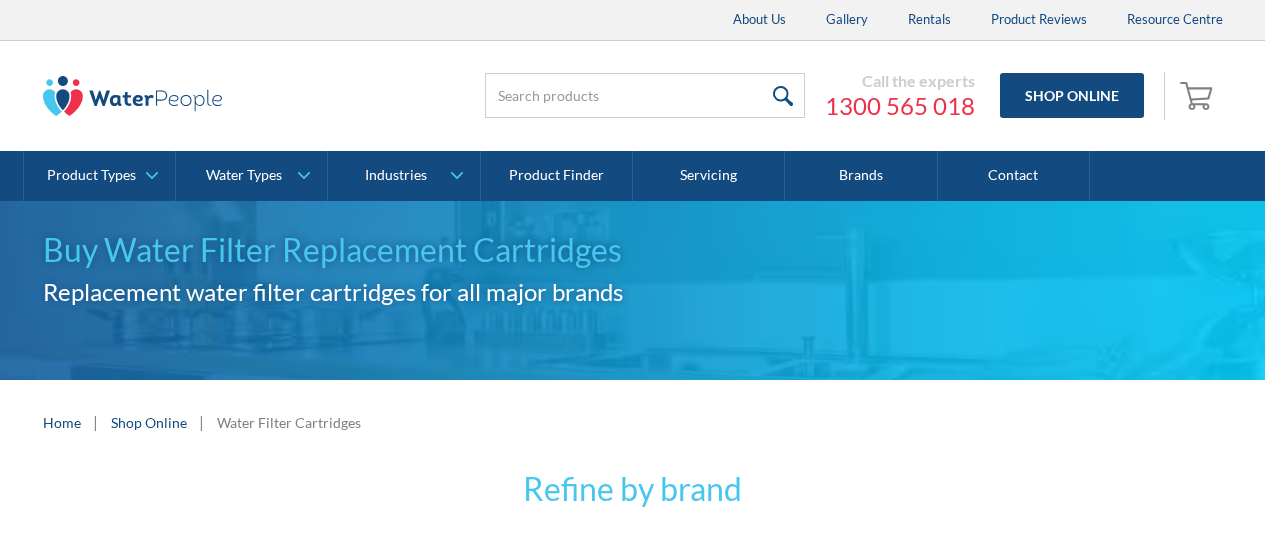 scroll, scrollTop: 262, scrollLeft: 0, axis: vertical 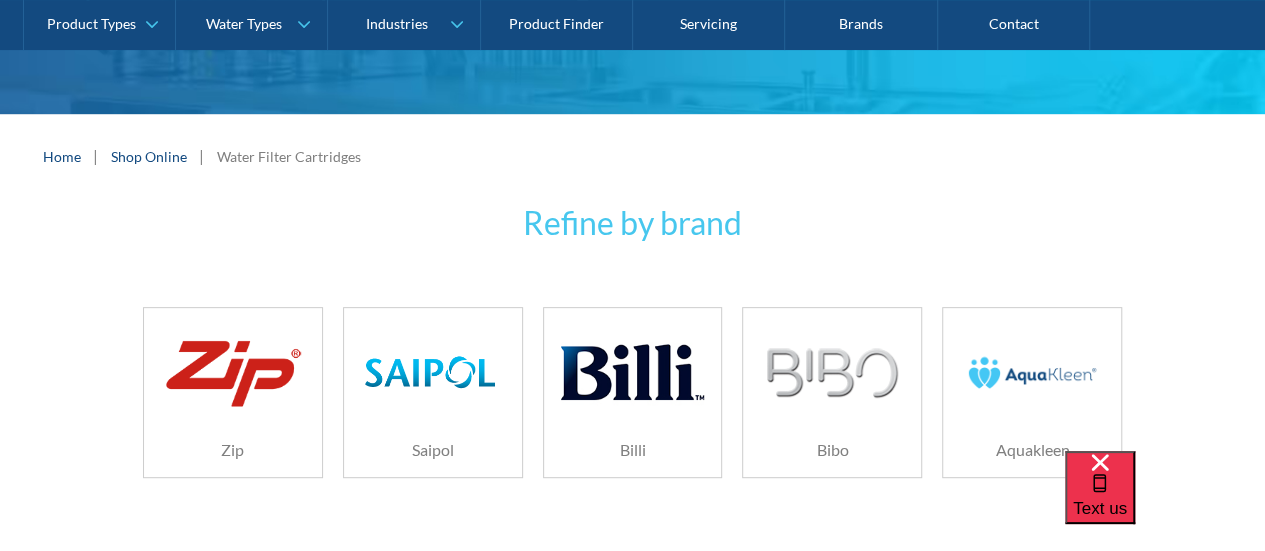click at bounding box center [233, 372] 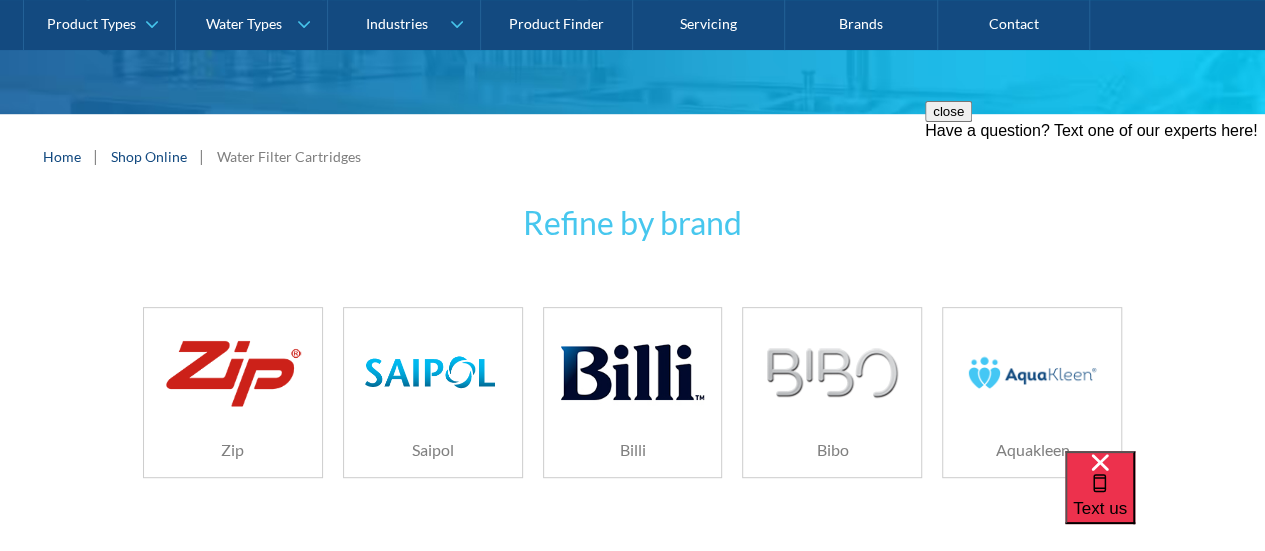 scroll, scrollTop: 0, scrollLeft: 0, axis: both 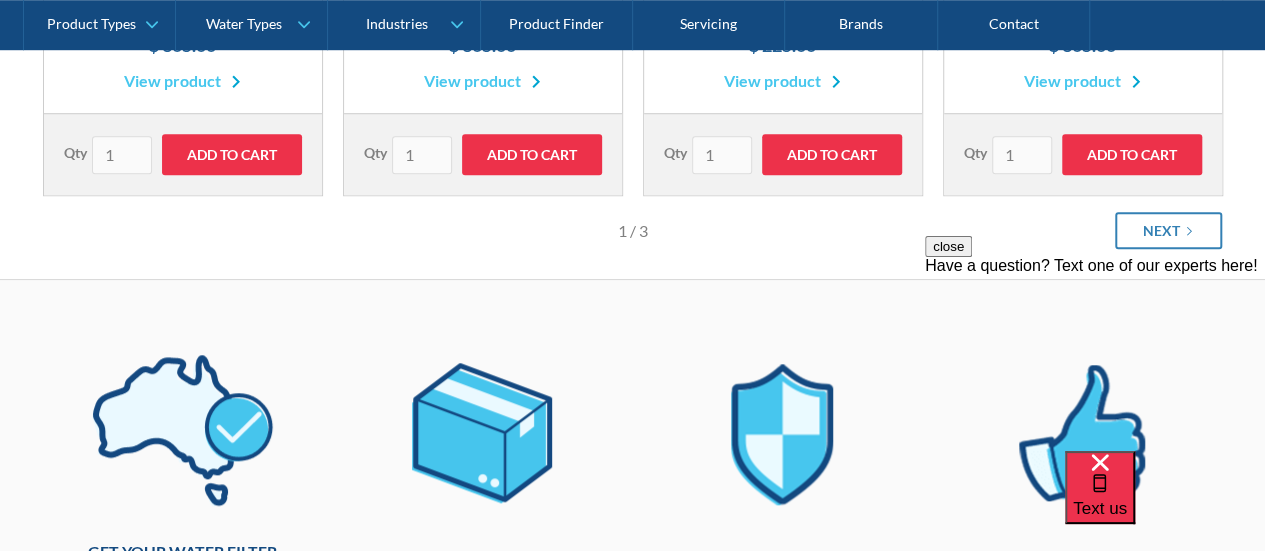 click on "close Have a question? Text one of our experts here!" at bounding box center (1095, 356) 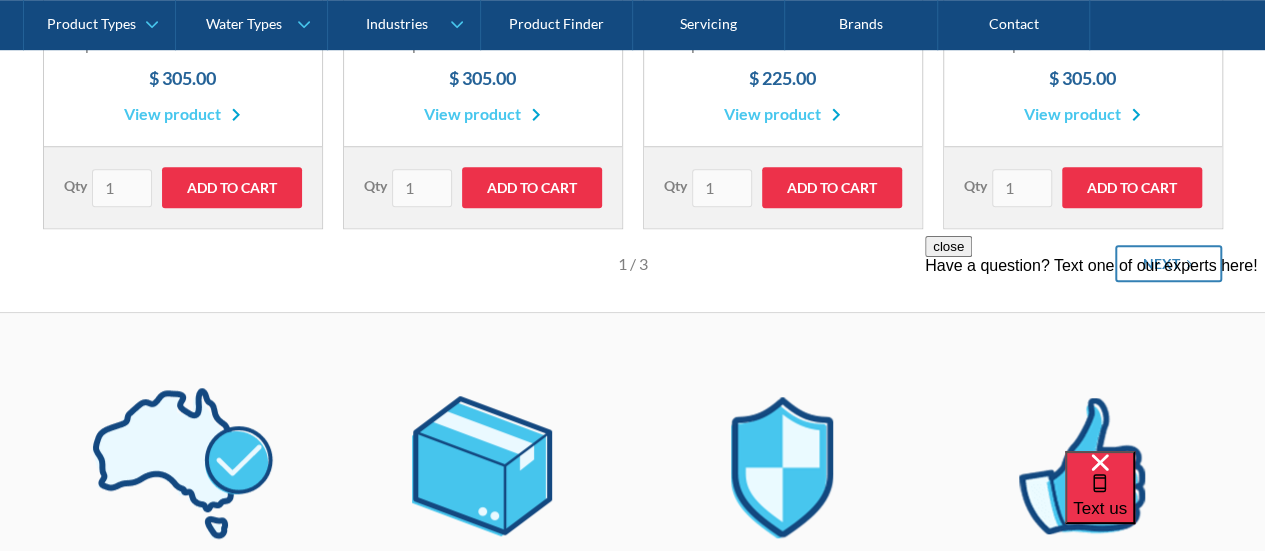 scroll, scrollTop: 733, scrollLeft: 0, axis: vertical 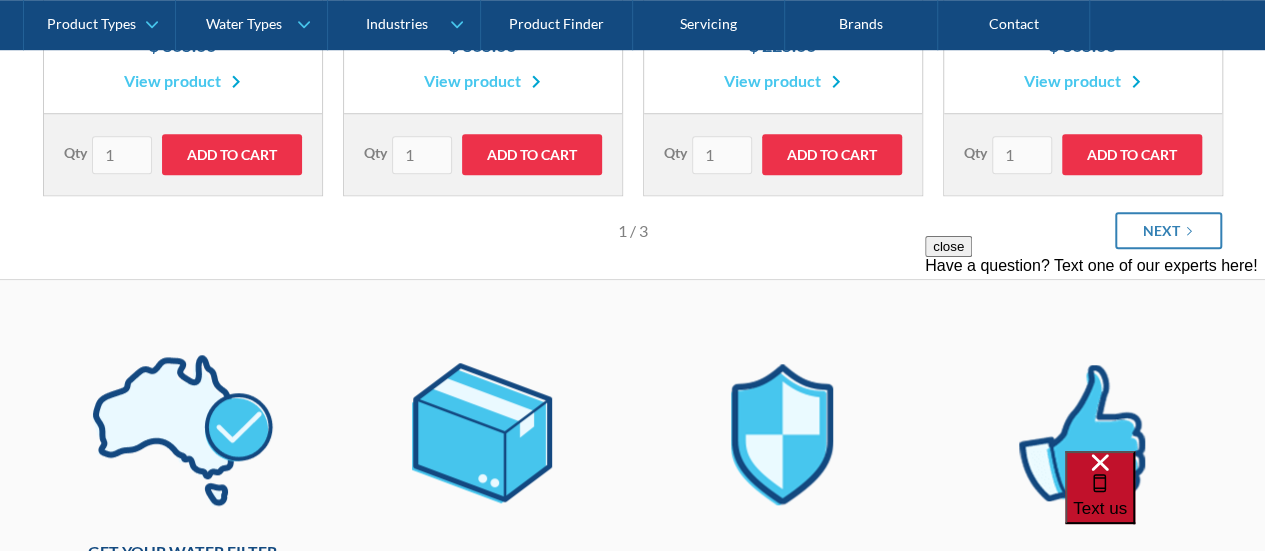 click on "Text us" at bounding box center [1100, 508] 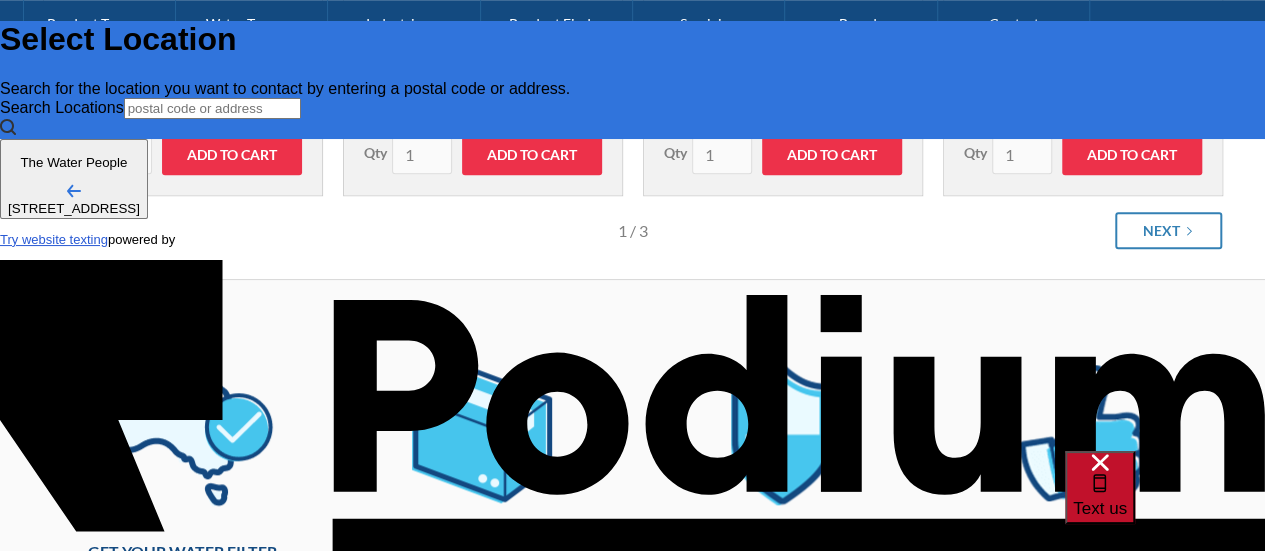 scroll, scrollTop: 0, scrollLeft: 0, axis: both 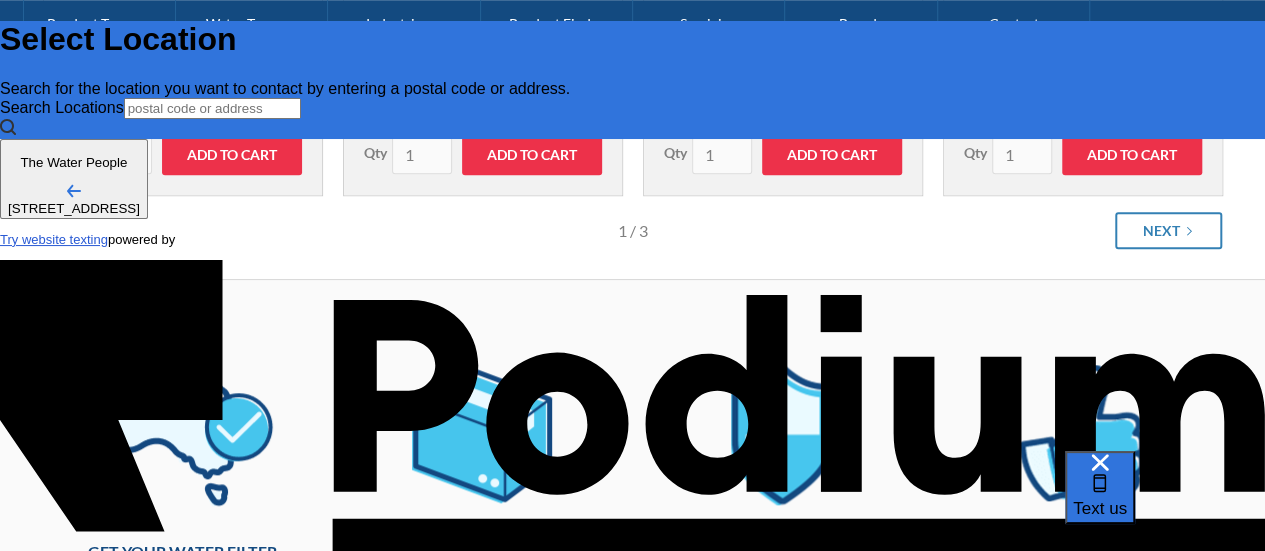 click at bounding box center (88, 704) 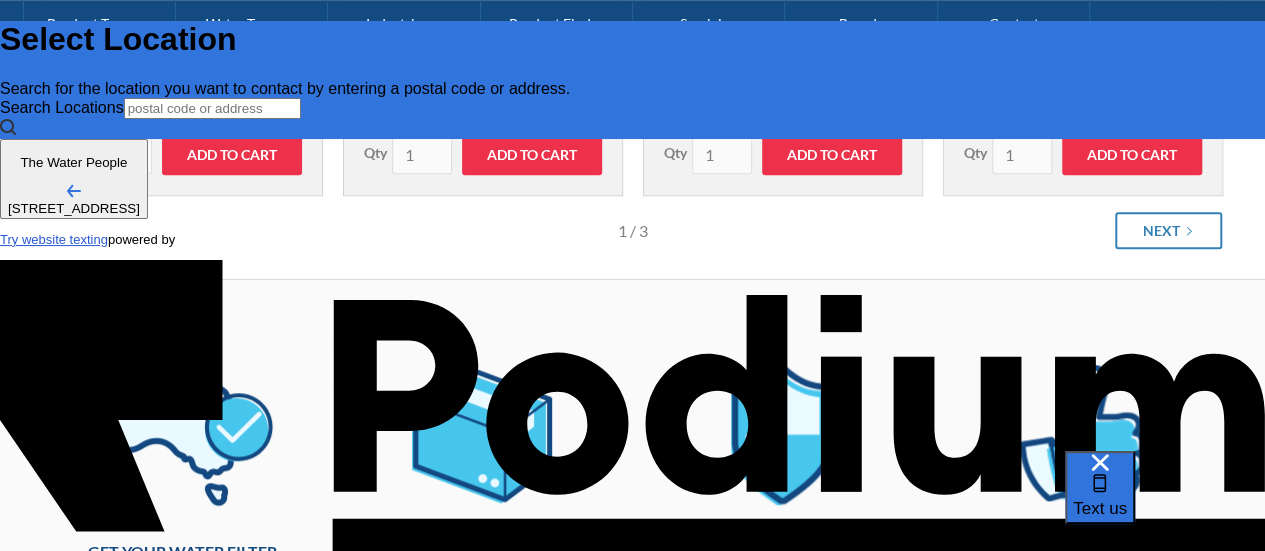 type on "[PERSON_NAME]" 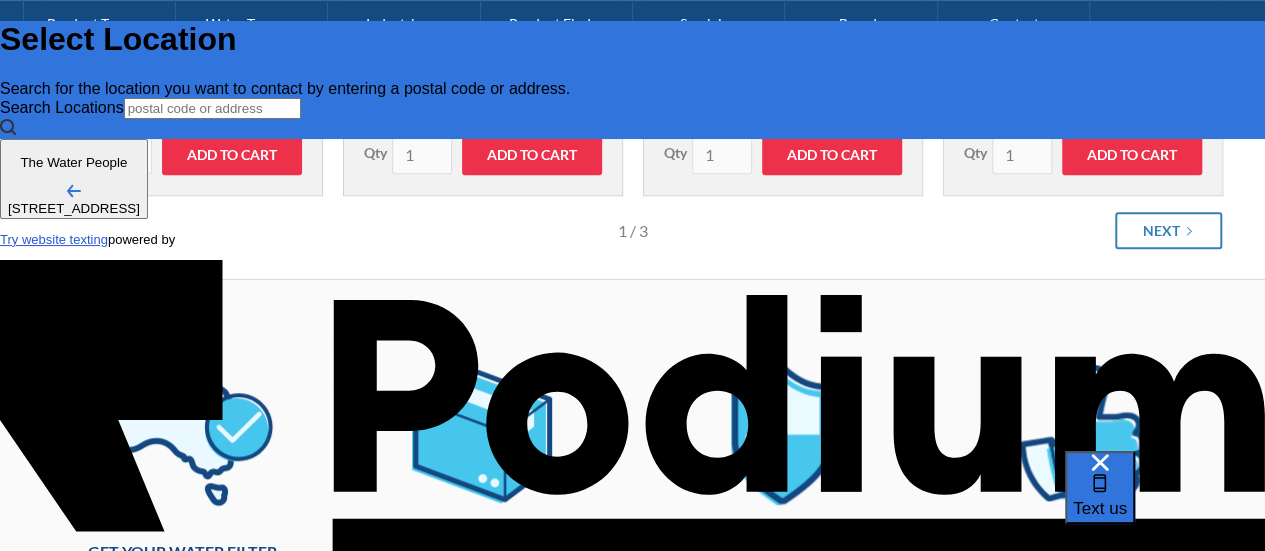 click on "Message" at bounding box center [90, 801] 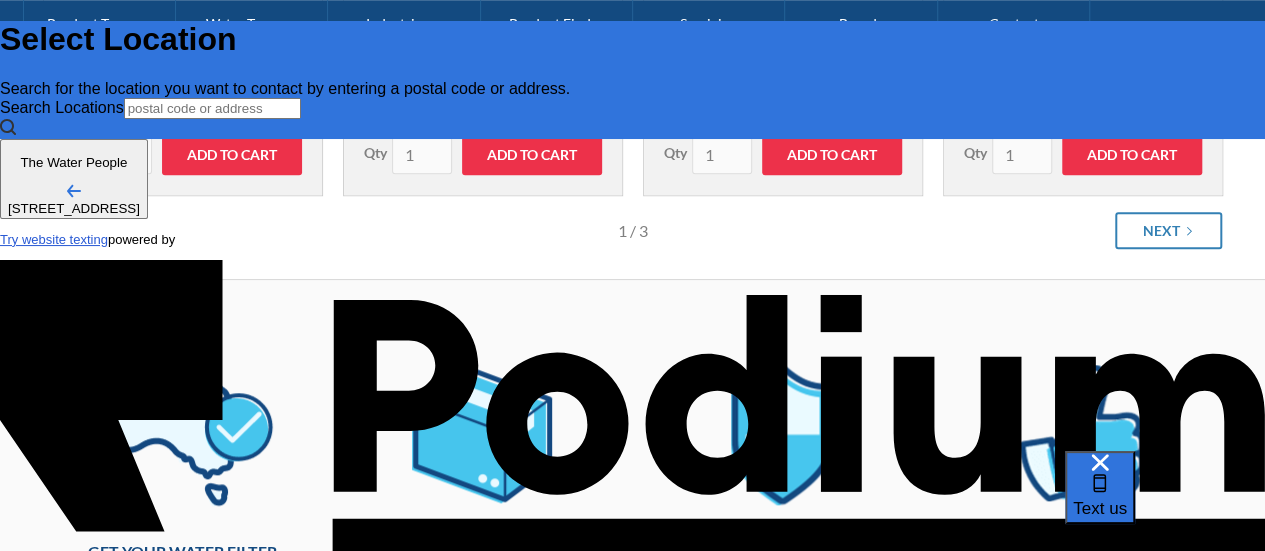 click on "Enter your information, and our team will text you shortly. [PERSON_NAME] Full Name [PHONE_NUMBER] Mobile Phone Message
By submitting, you authorize The Water People to text/call the number above with offers & other information,
possibly using automated means &/or AI-generated calls/content. Msg/data rates apply, msg frequency varies.
Consent is not a condition of purchase.  See terms . Text HELP for help and STOP to unsubscribe.
Send [PHONE_NUMBER]" at bounding box center [632, 805] 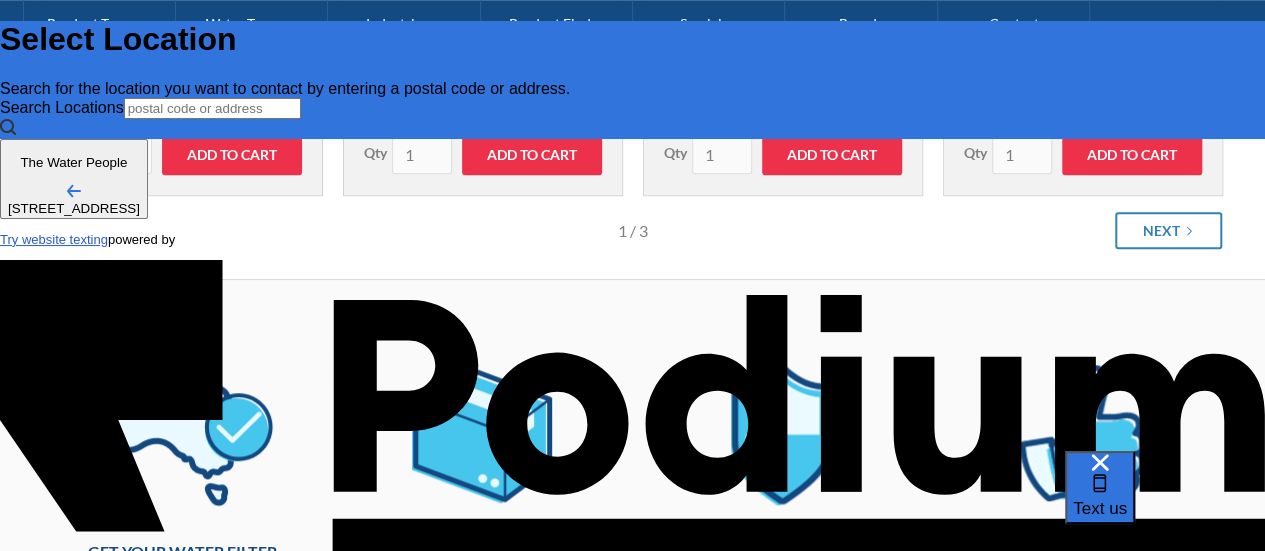 click on "[PERSON_NAME] Full Name [PHONE_NUMBER] Mobile Phone Message" at bounding box center (632, 760) 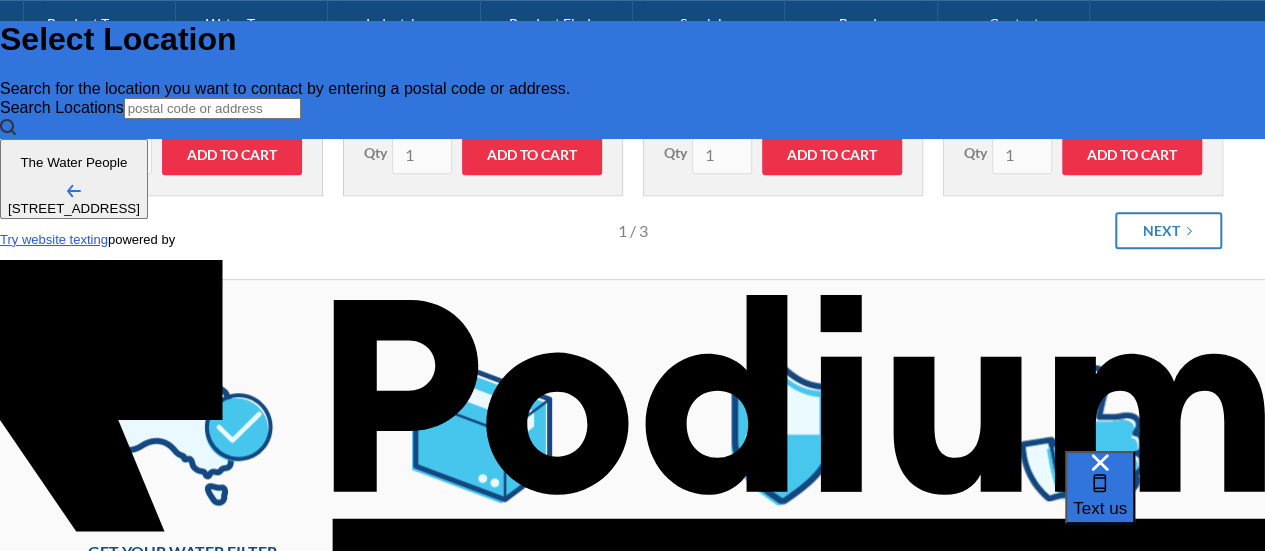 type on "x" 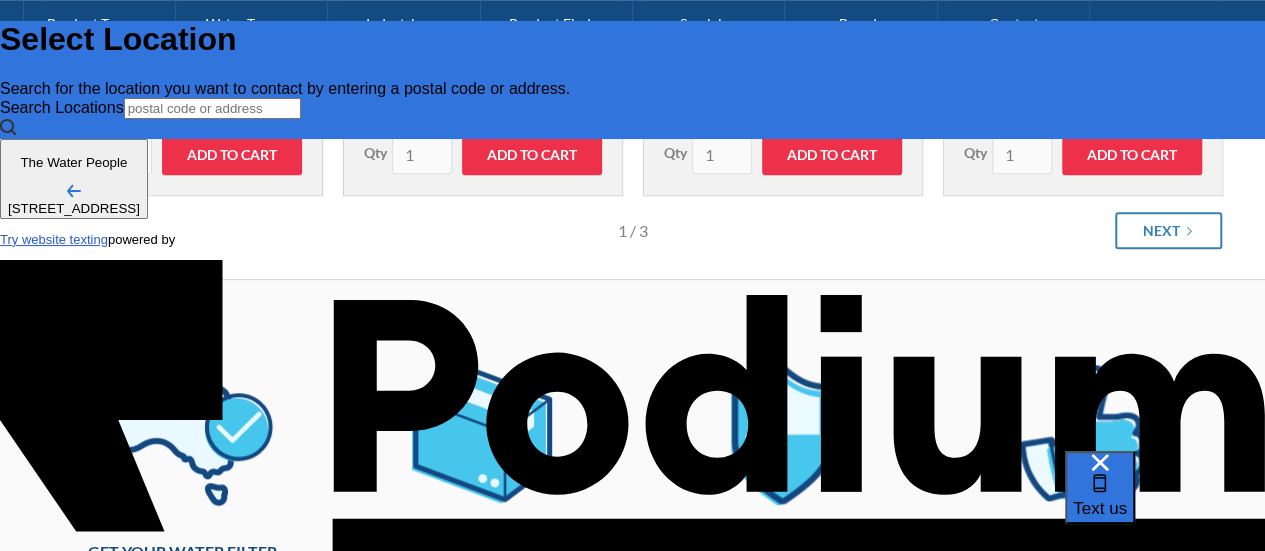 type on "H" 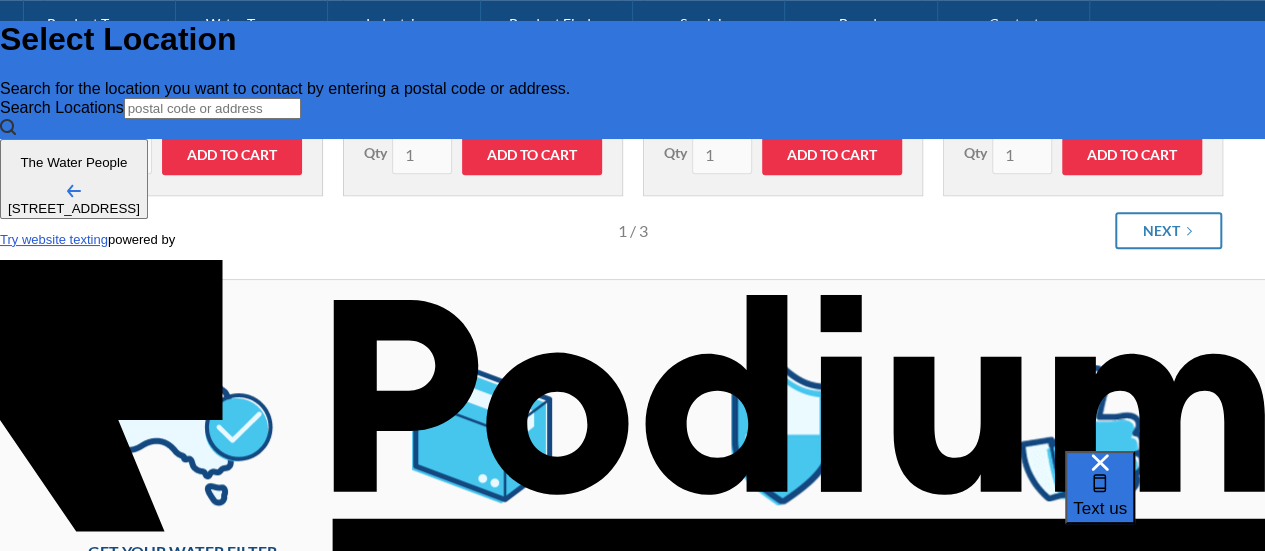 type on "Hi," 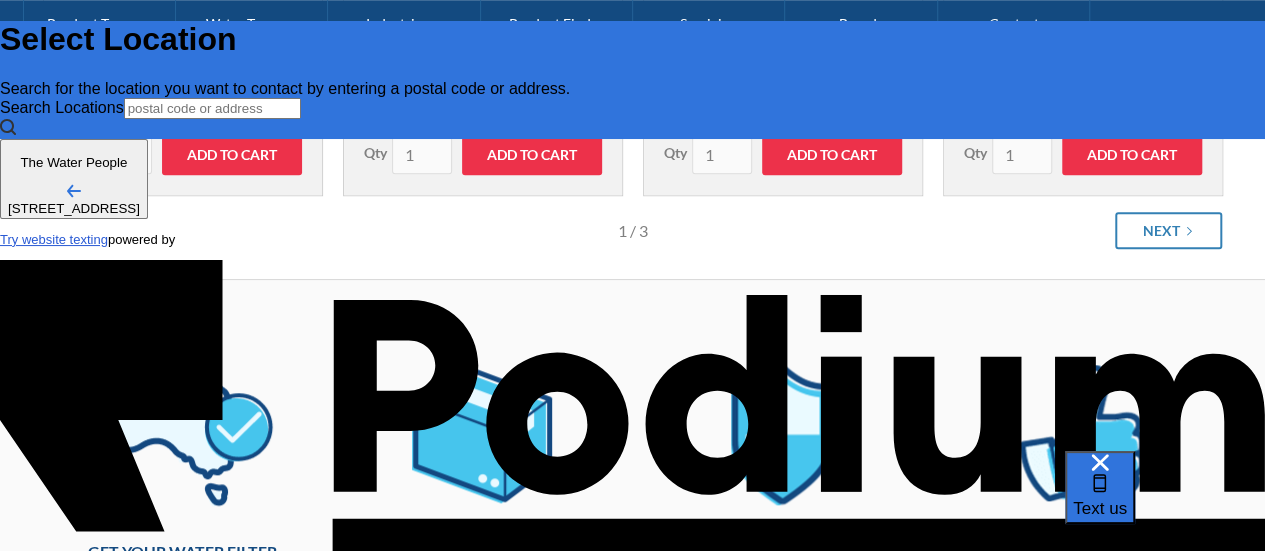 type on "x" 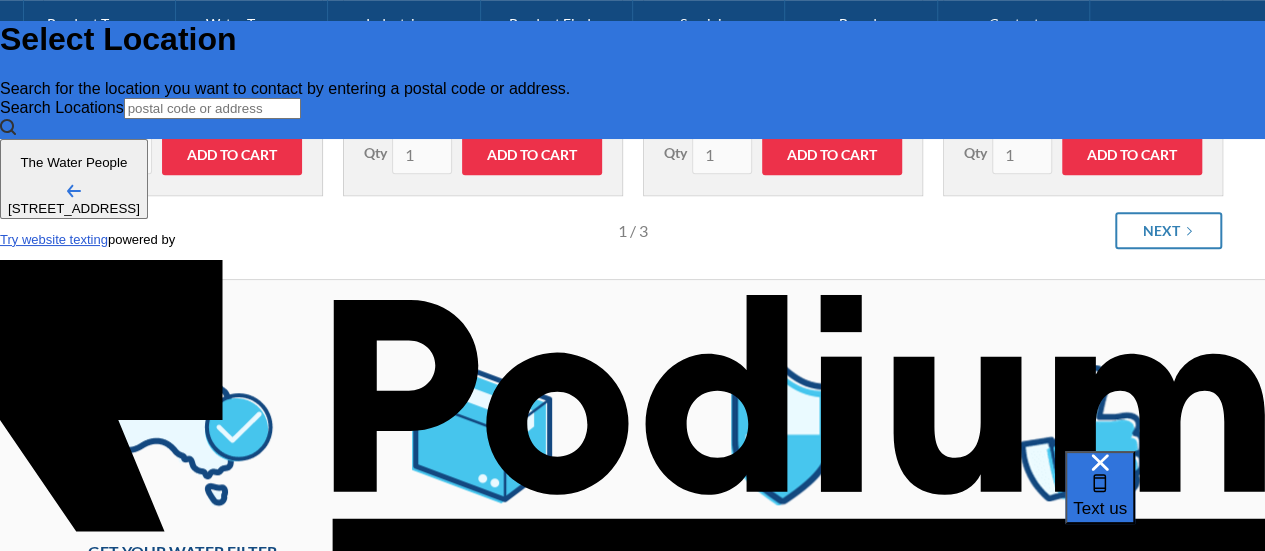 type on "Hi," 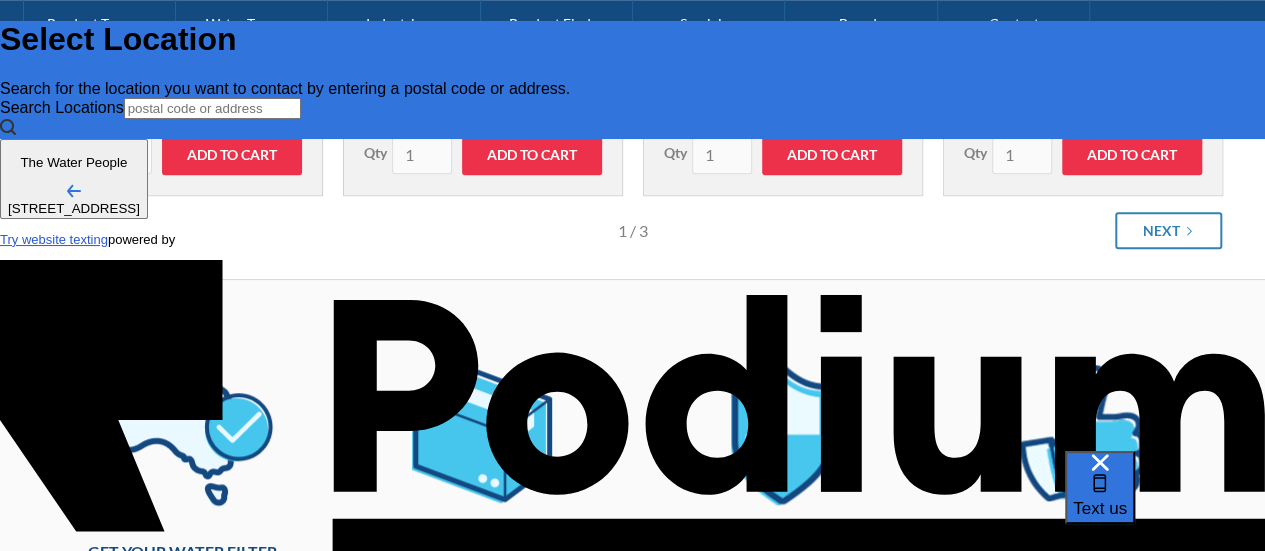type on "Hi, I have a Zip 9" 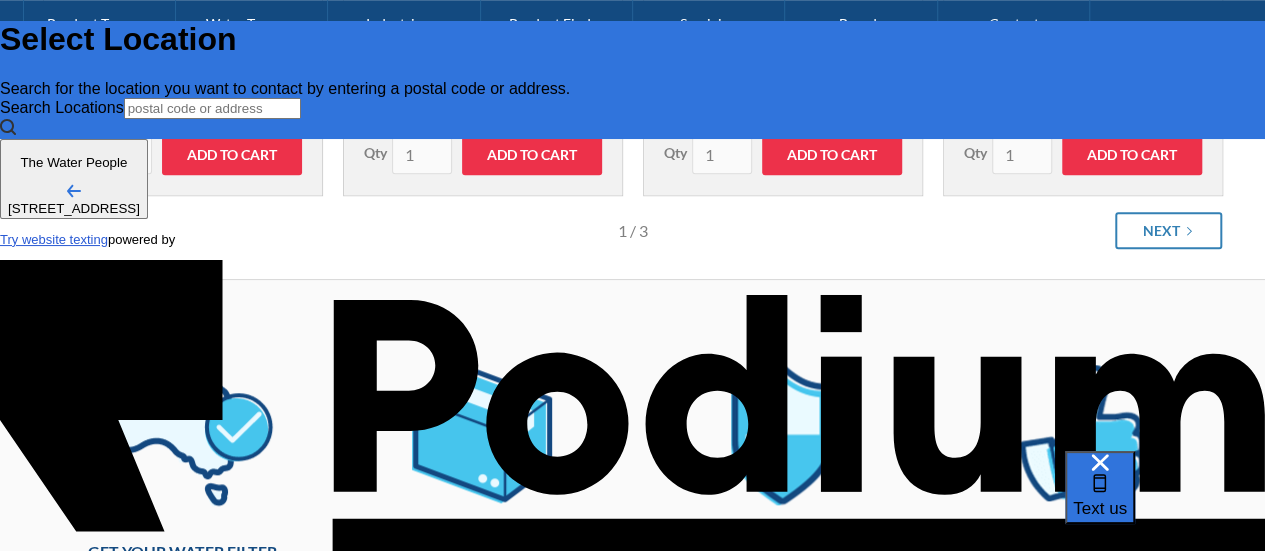 type on "x" 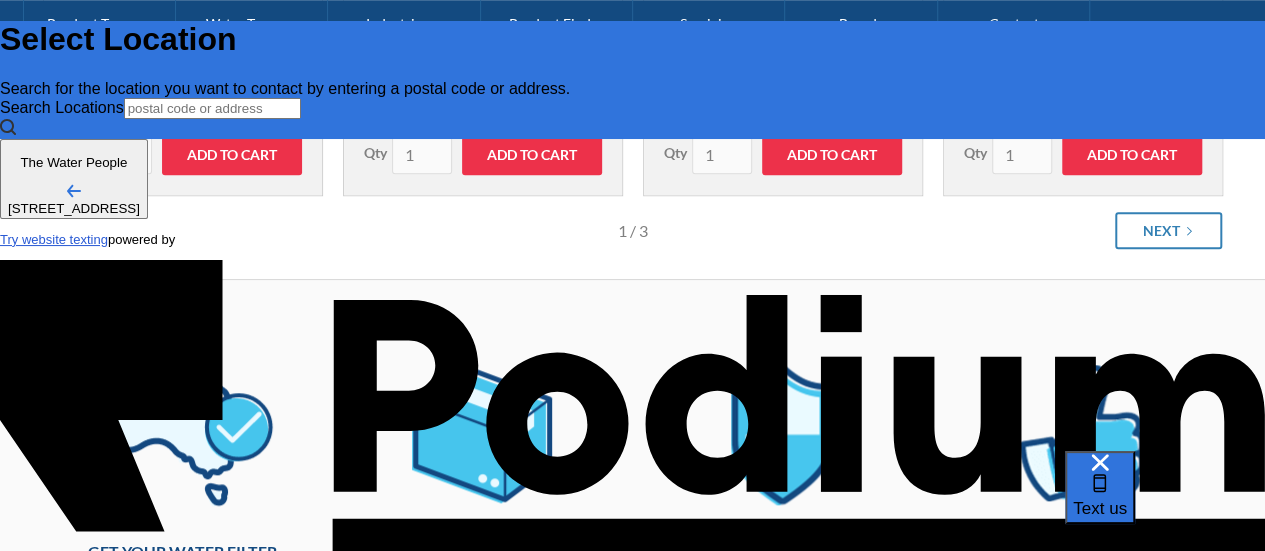 type on "Hi, I have a Zip 90" 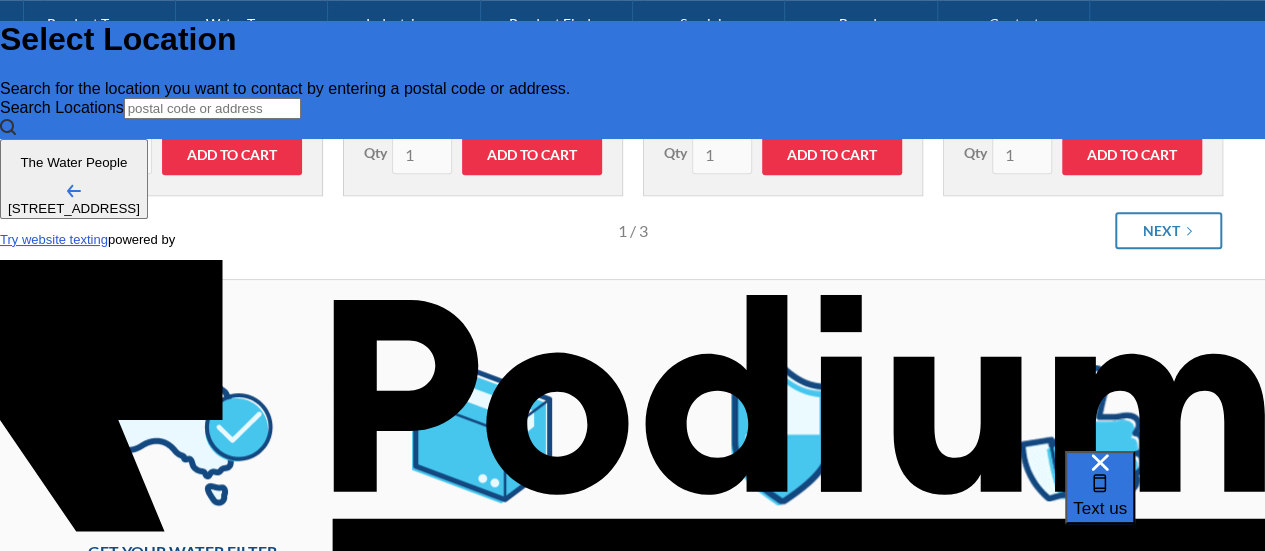 type on "Hi, I have a Zip 90992" 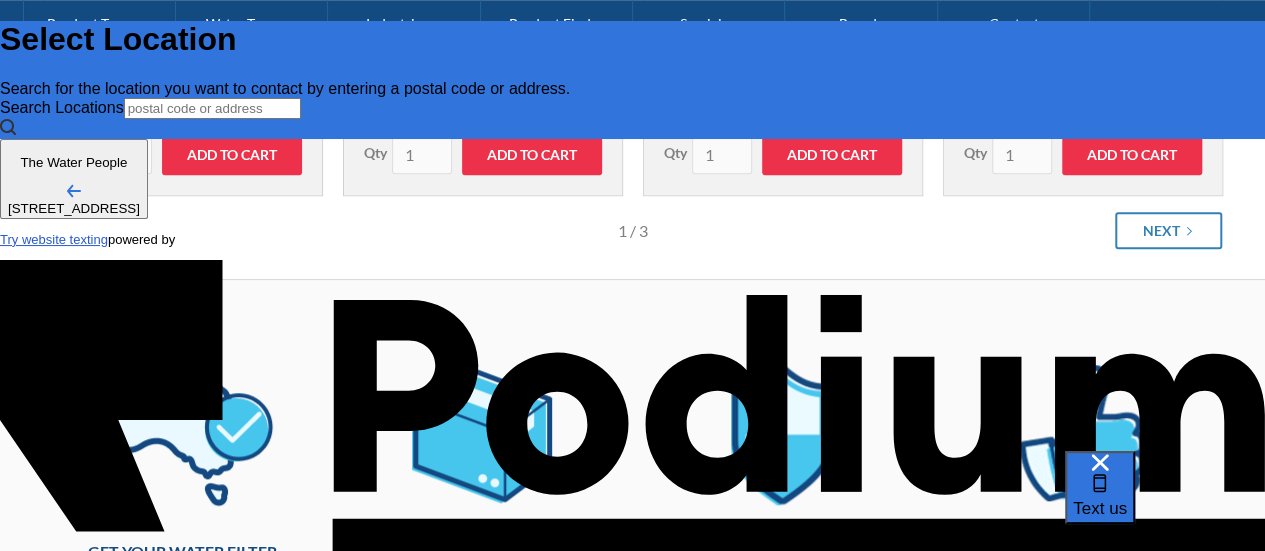 type on "x" 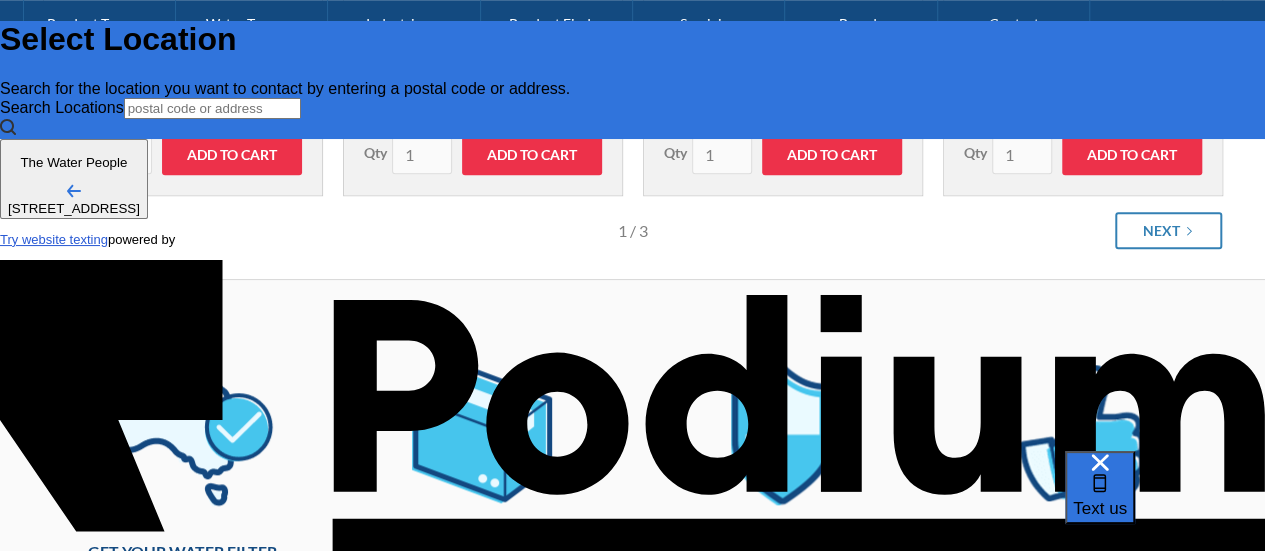 type on "Hi, I have a Zip 90992 fil" 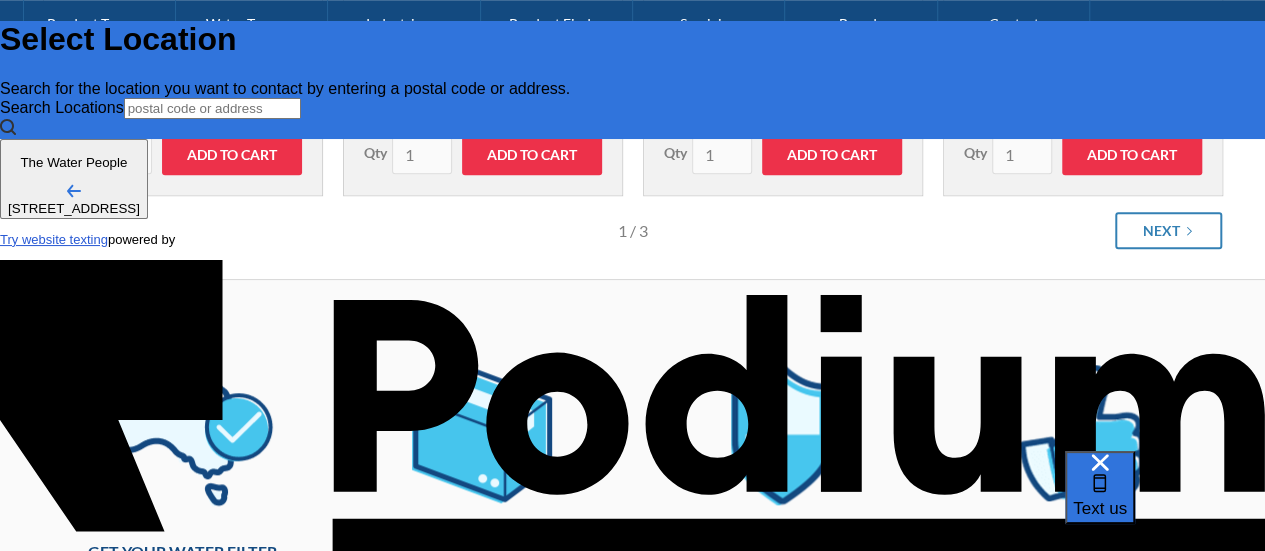 type on "x" 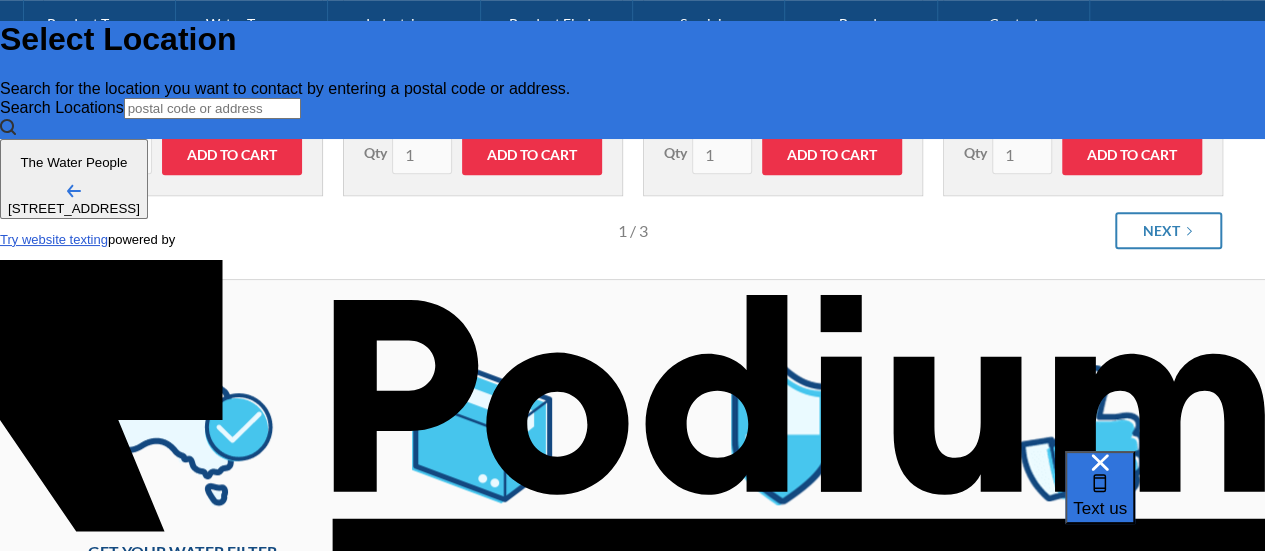 type on "x" 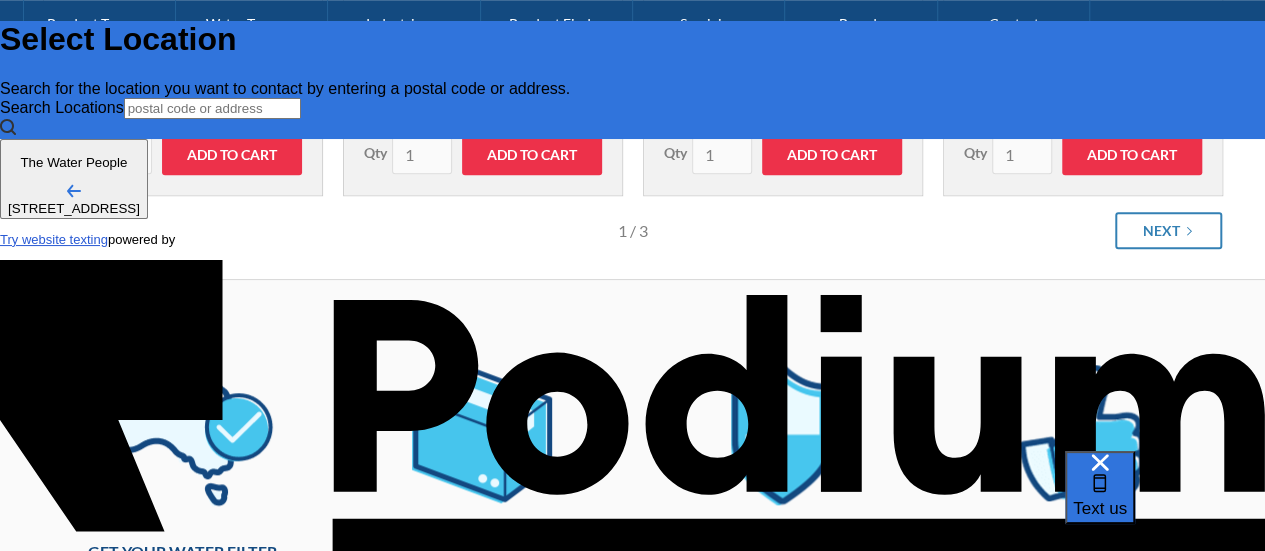 scroll, scrollTop: 12, scrollLeft: 0, axis: vertical 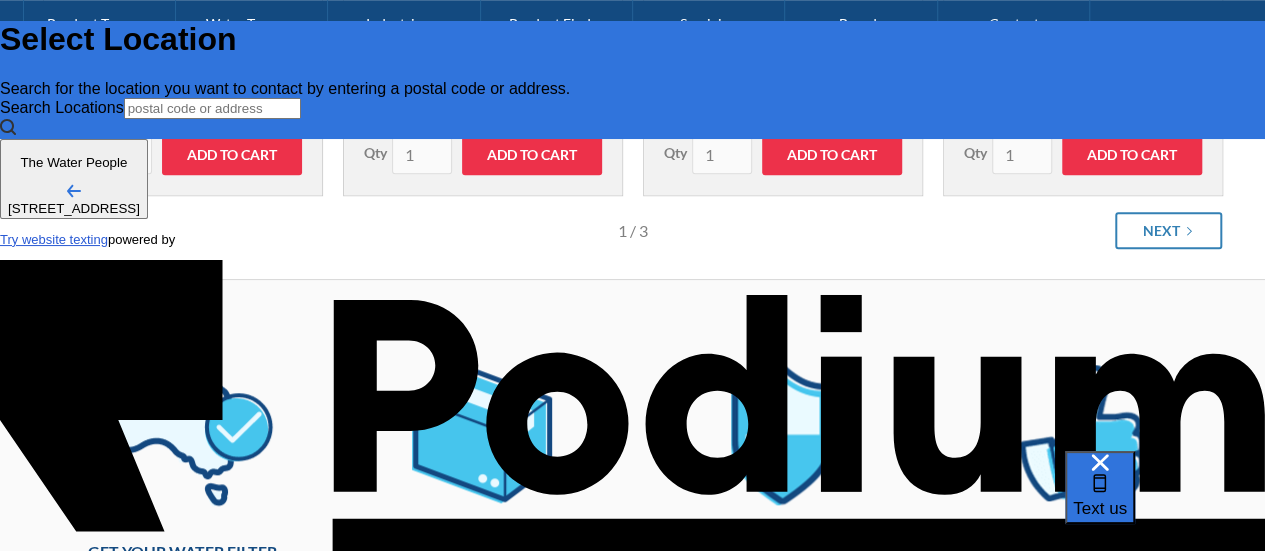 click on "Hi, I have a Zip 90992 filter that needs replacing" at bounding box center [90, 812] 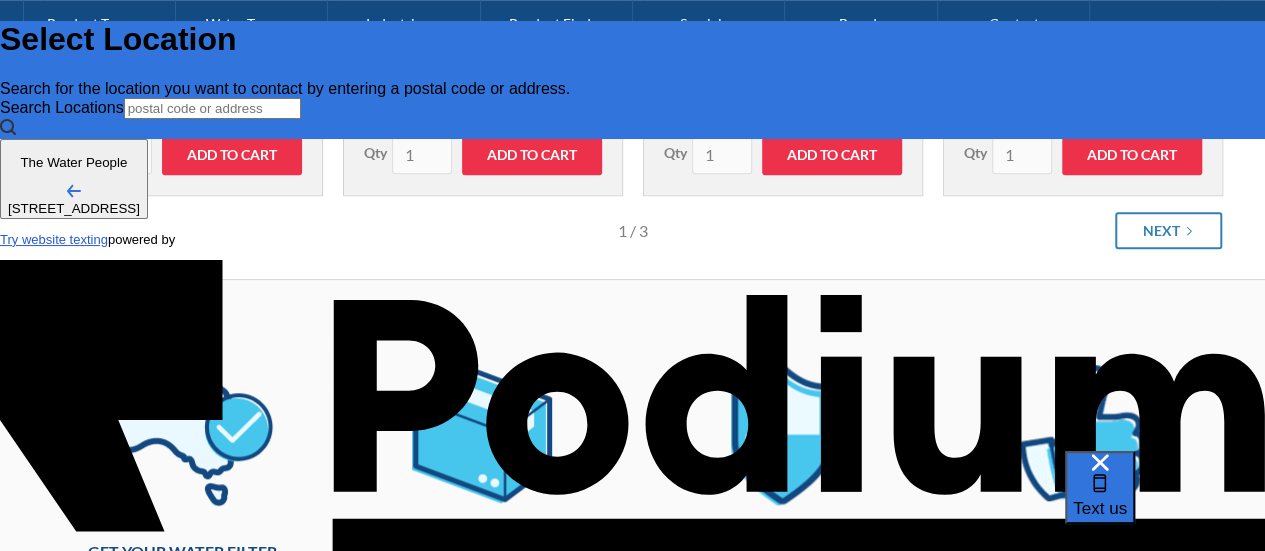 type on "Hi, I have a Zip 90992 (filter that needs replacing" 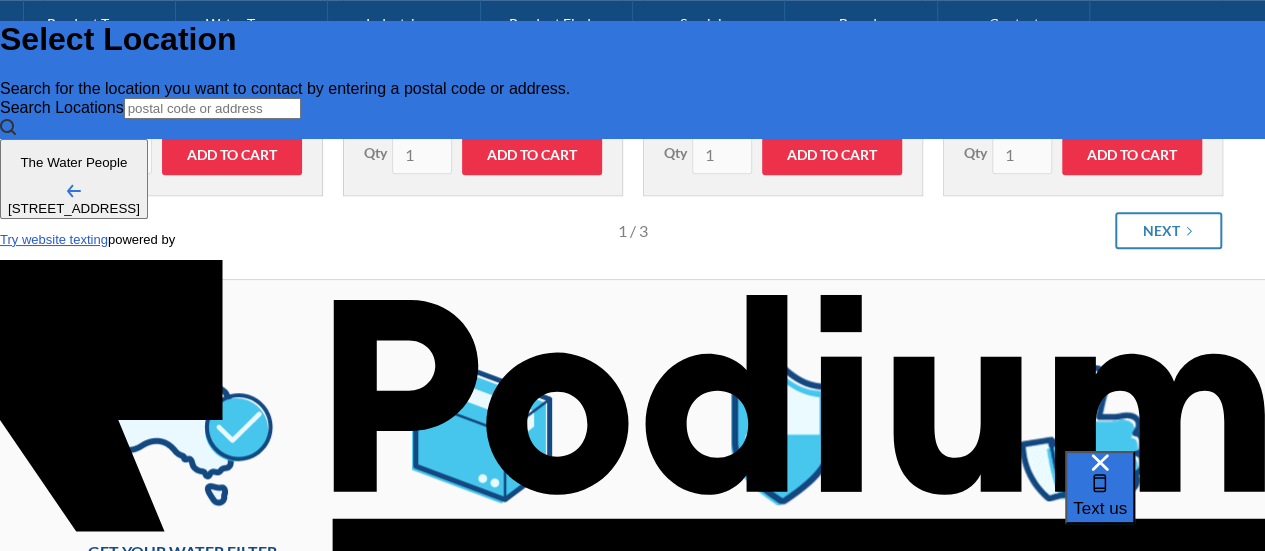 type on "x" 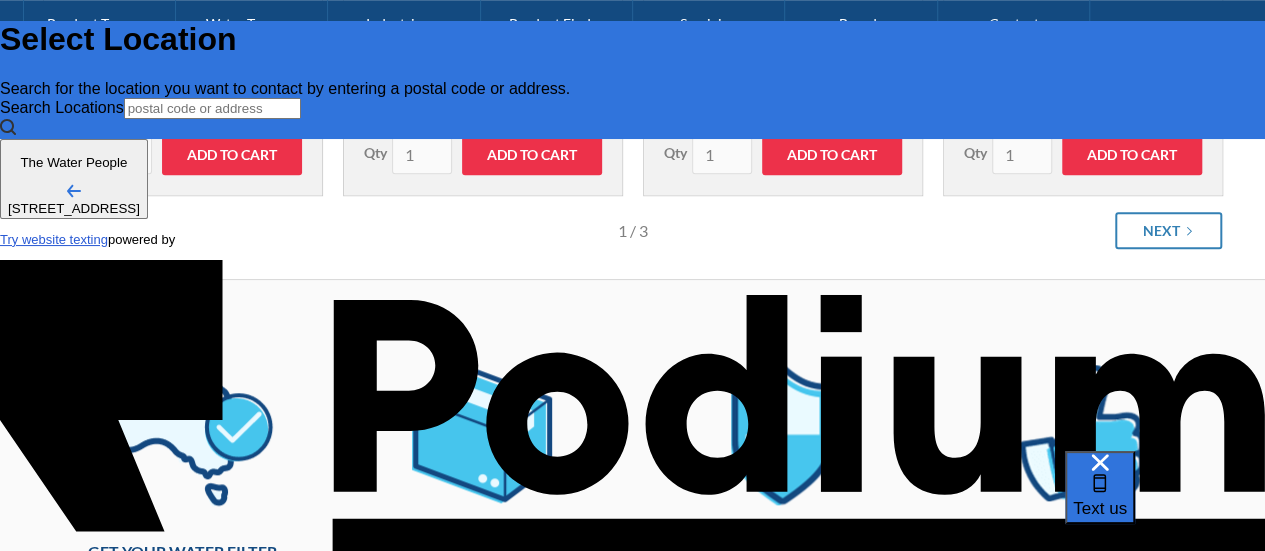 type on "Hi, I have a Zip 90992 (Zfilter that needs replacing" 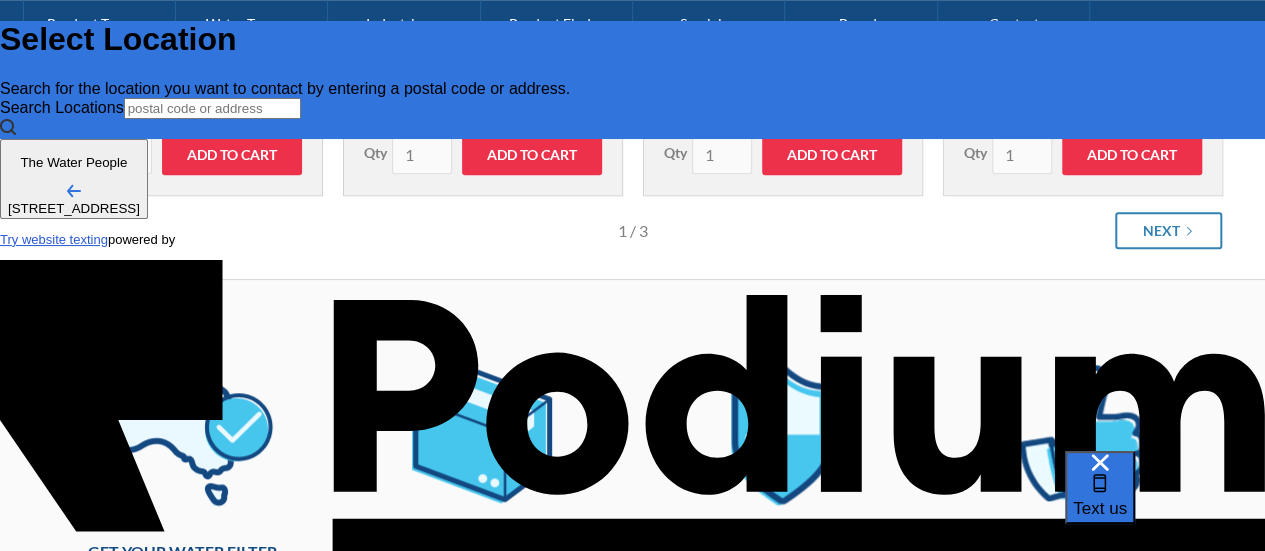 type on "Hi, I have a Zip 90992 (ZGP4filter that needs replacing" 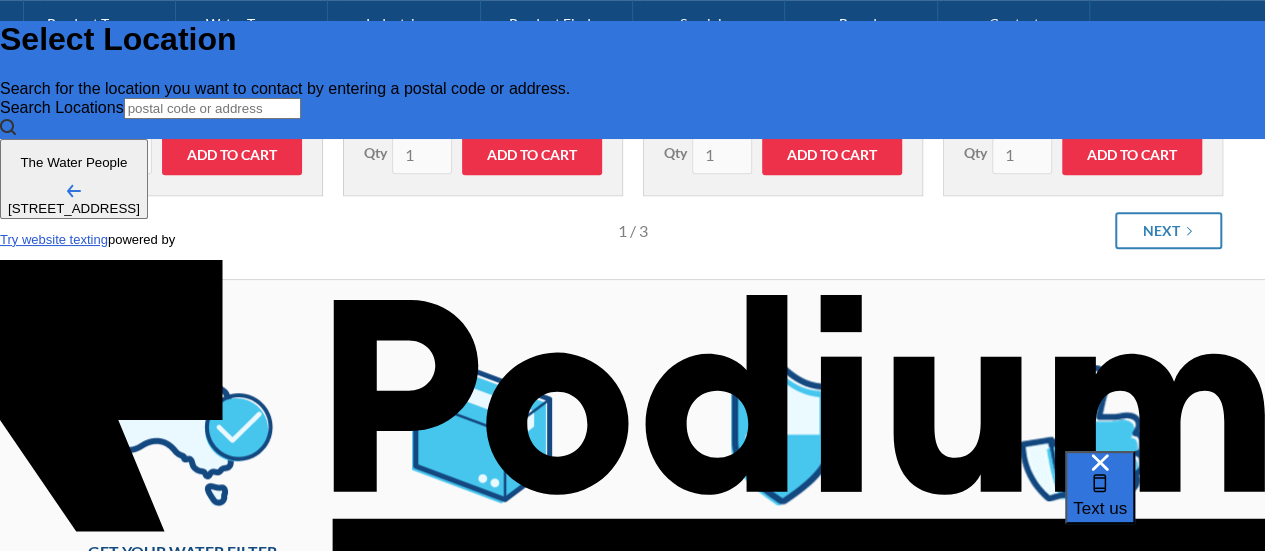 click on "Hi, I have a Zip 90992 (ZGP40S) filter that needs replacing" at bounding box center (90, 812) 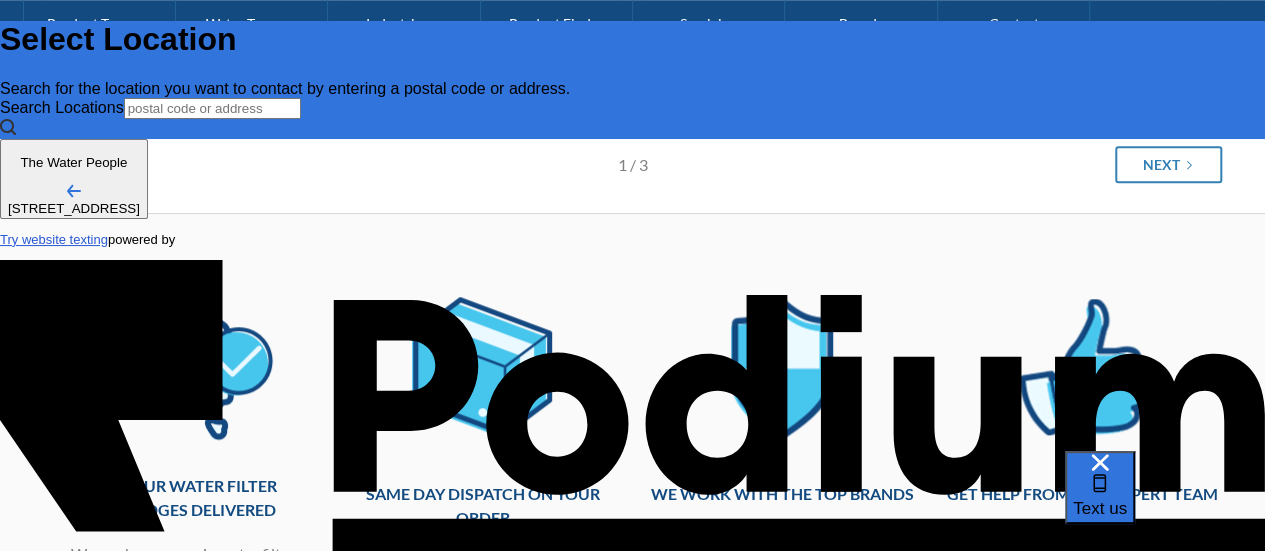 scroll, scrollTop: 800, scrollLeft: 0, axis: vertical 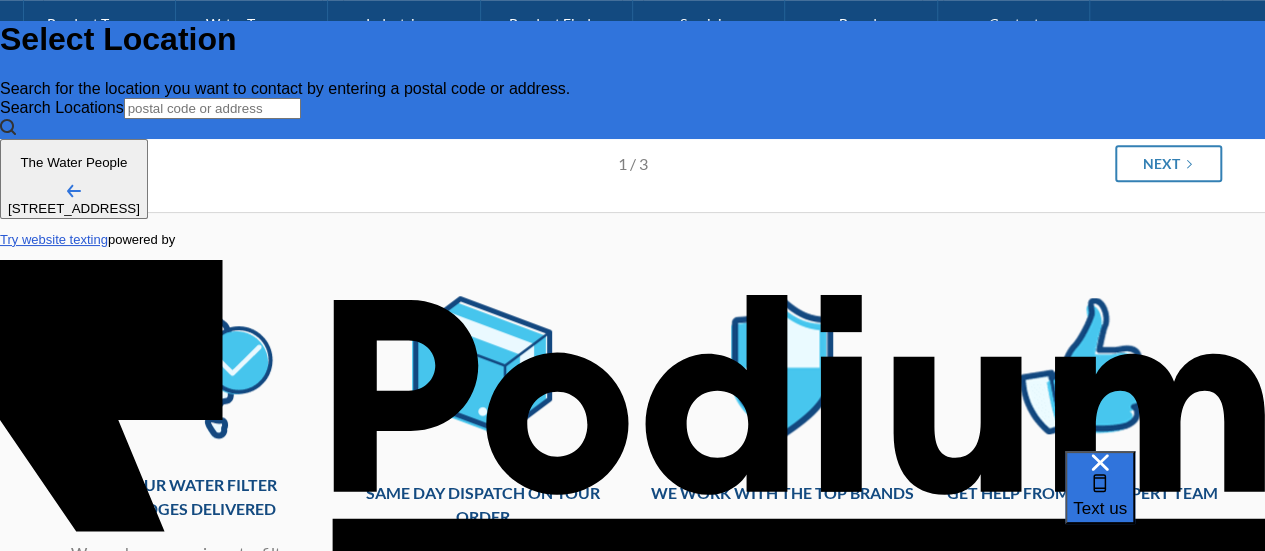 click on "Hi, I have a Zip Global Plus 90992 (ZGP40S) filter that needs replacing" at bounding box center [90, 812] 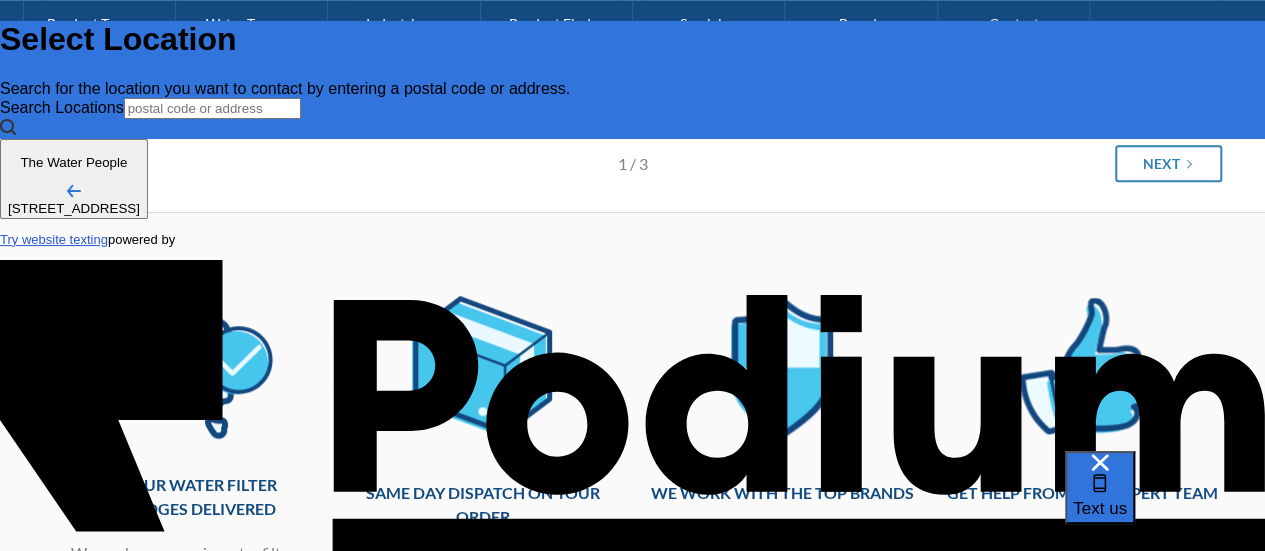 scroll, scrollTop: 12, scrollLeft: 0, axis: vertical 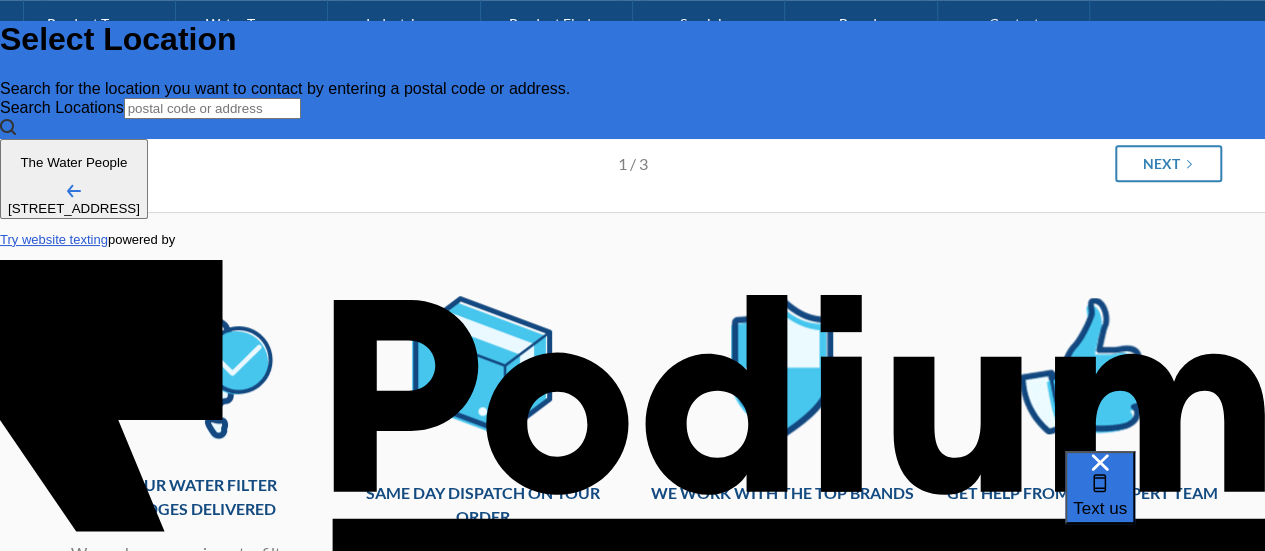 type on "x" 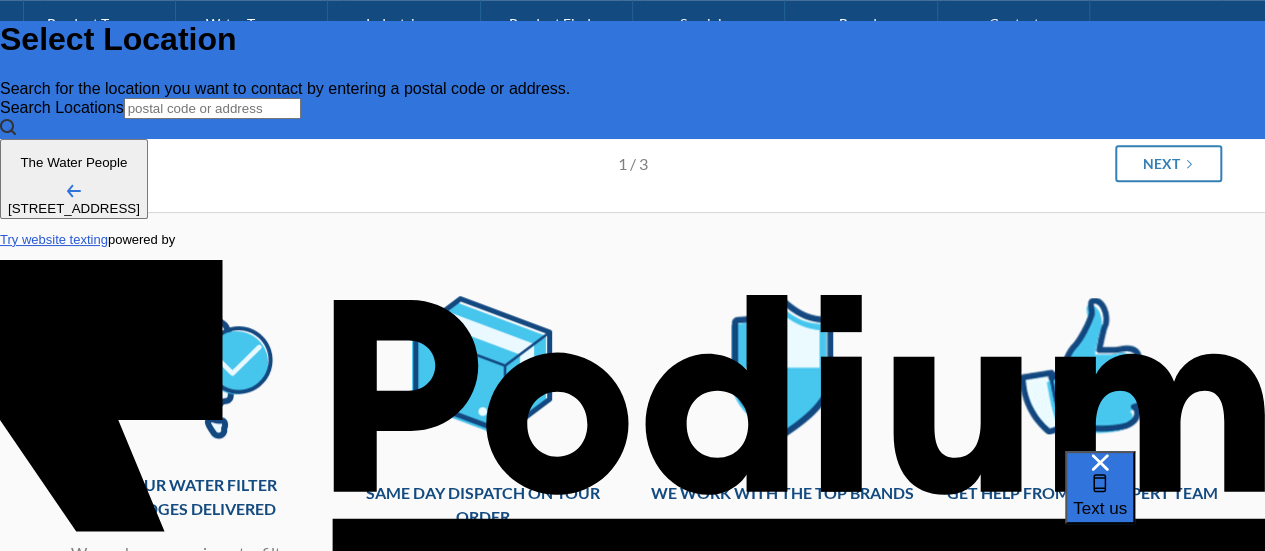 type on "Hi, I have a Zip Global Plus 90992 (ZGP40S) filter that needs replacing." 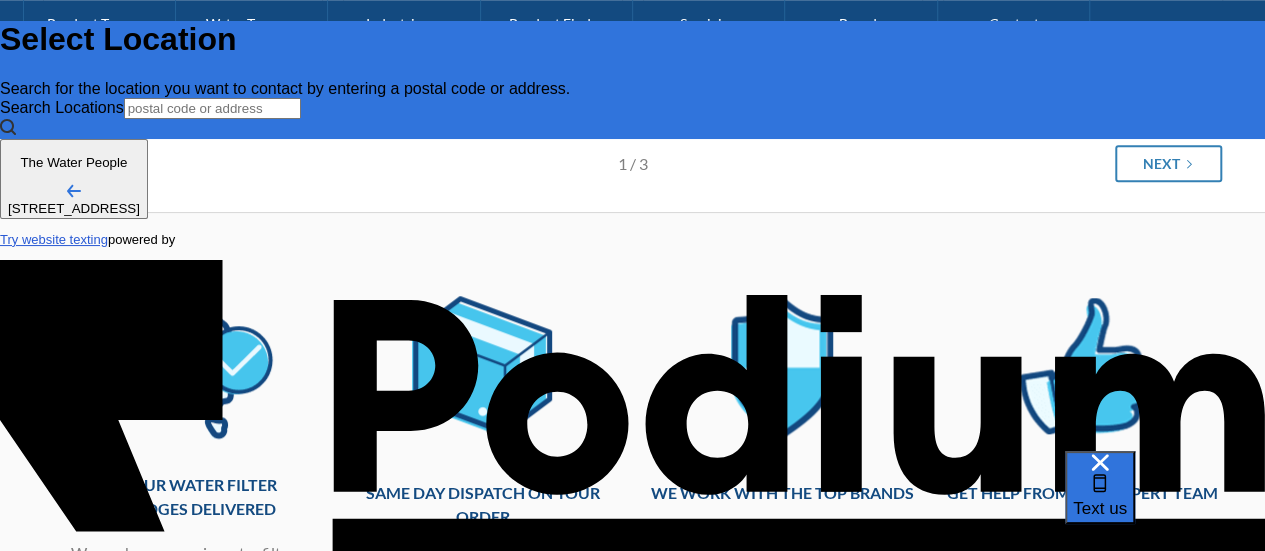 type on "x" 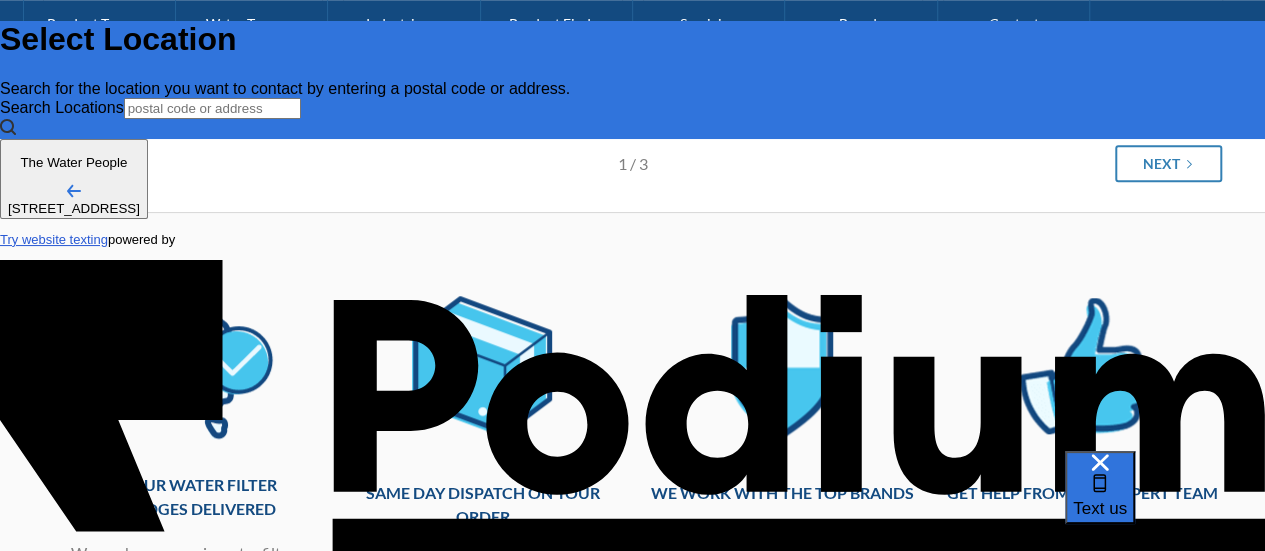 type on "x" 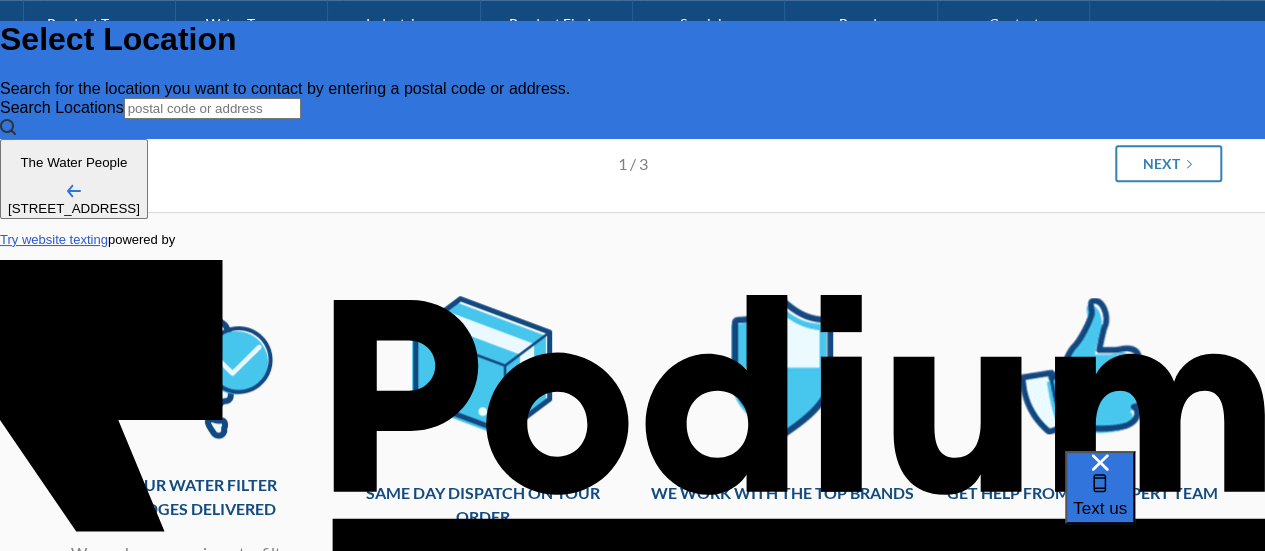 type on "Hi, I have a Zip Global Plus 90992 (ZGP40S) filter that needs replacing. Do you think it can be replaced with the 9" 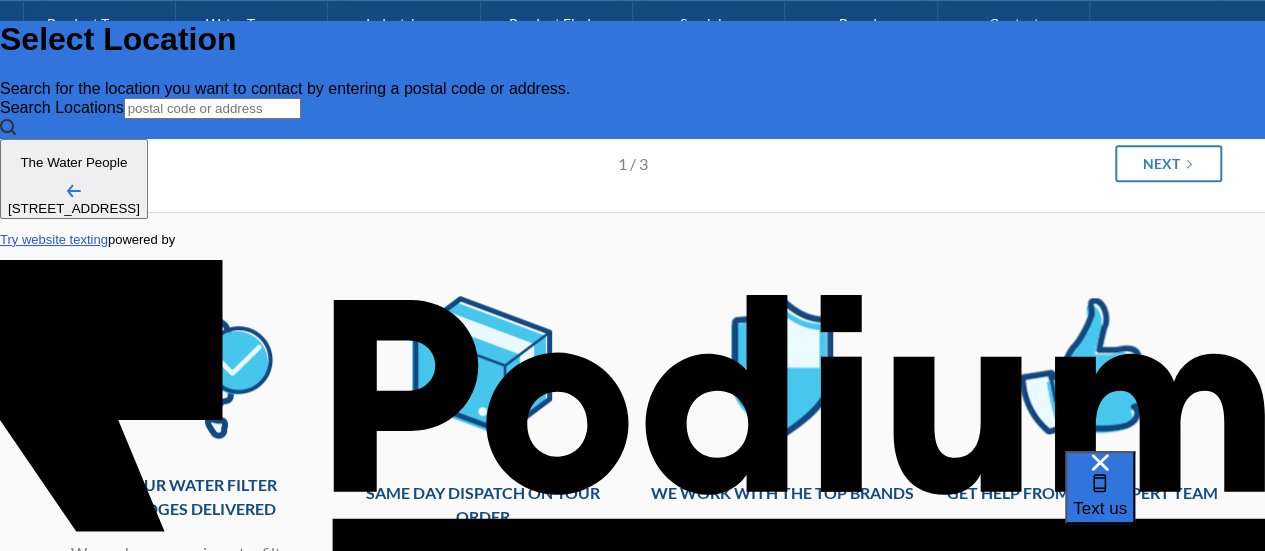 type on "x" 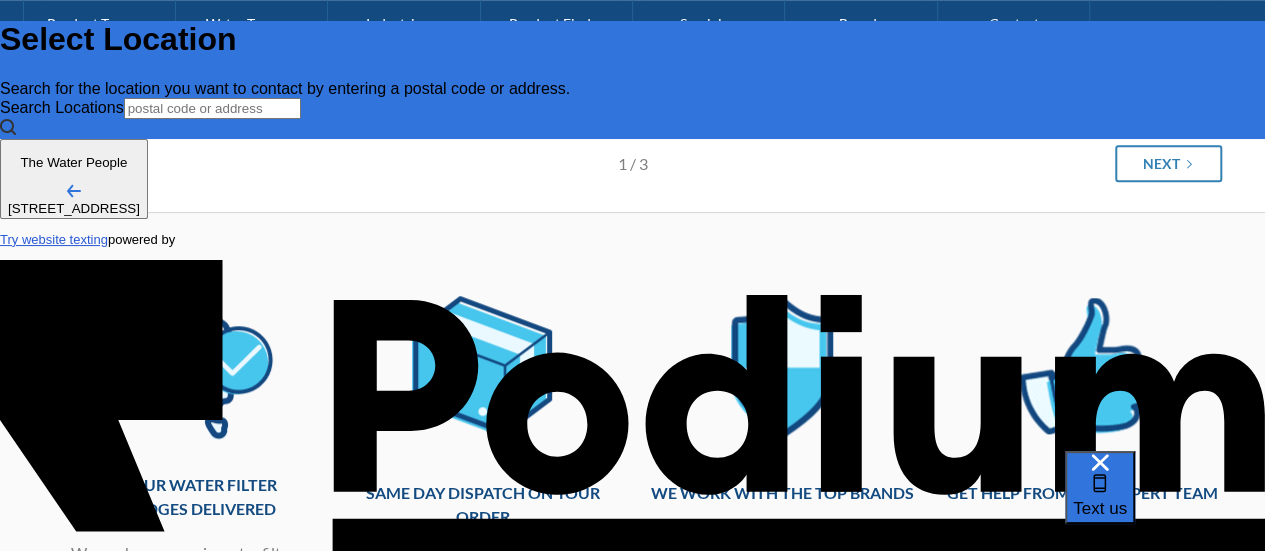type on "Hi, I have a Zip Global Plus 90992 (ZGP40S) filter that needs replacing. Do you think it can be replaced with the 91289?" 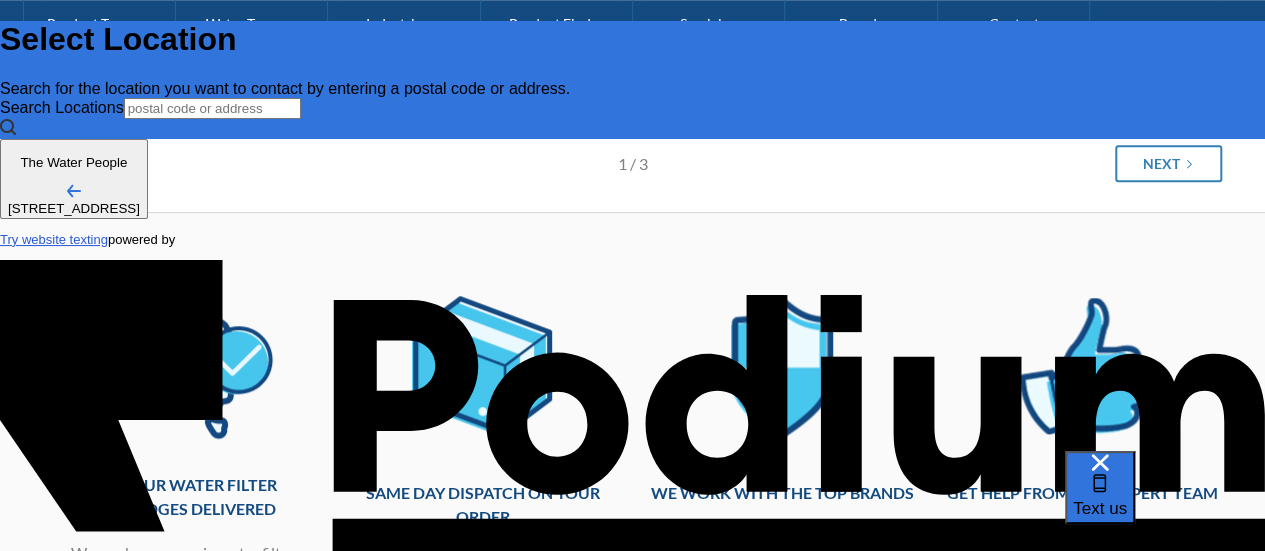 type on "x" 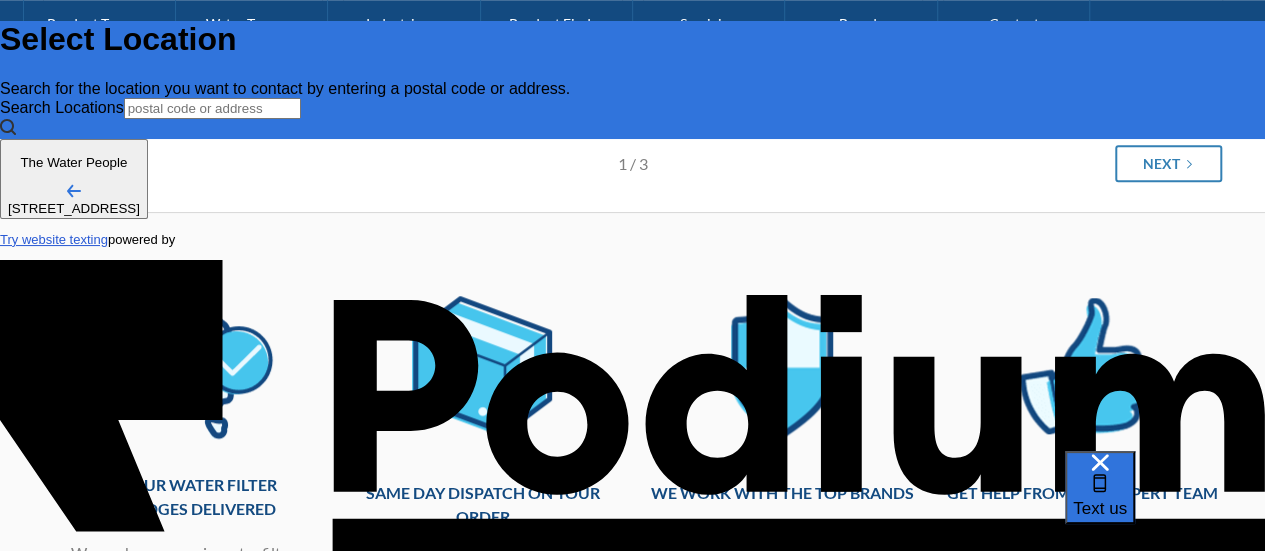 scroll, scrollTop: 0, scrollLeft: 0, axis: both 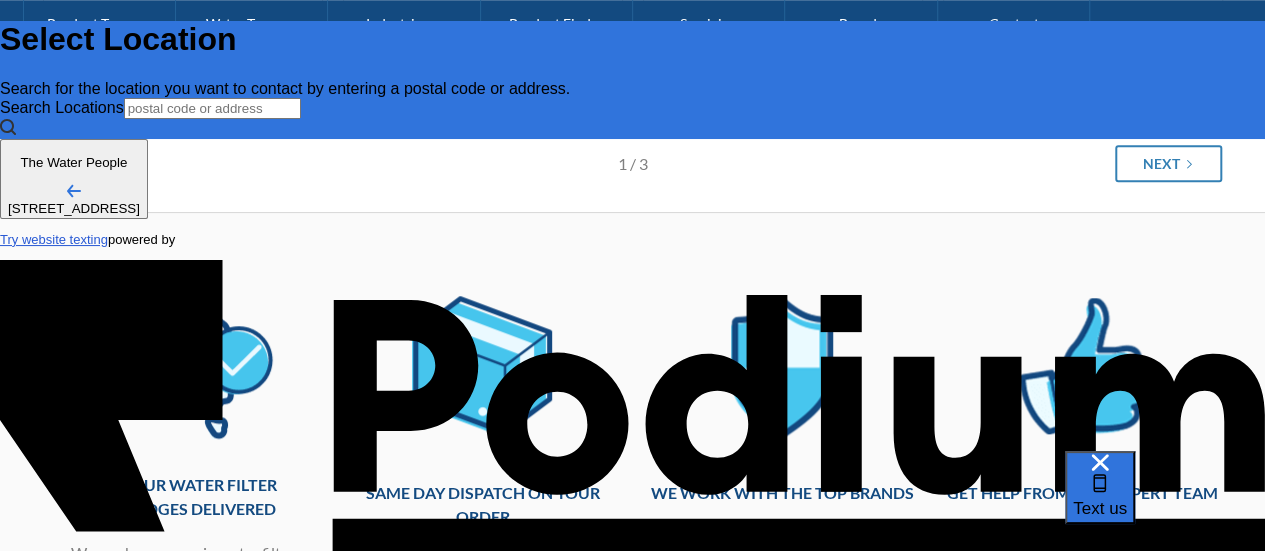 click on "Send" at bounding box center (23, 989) 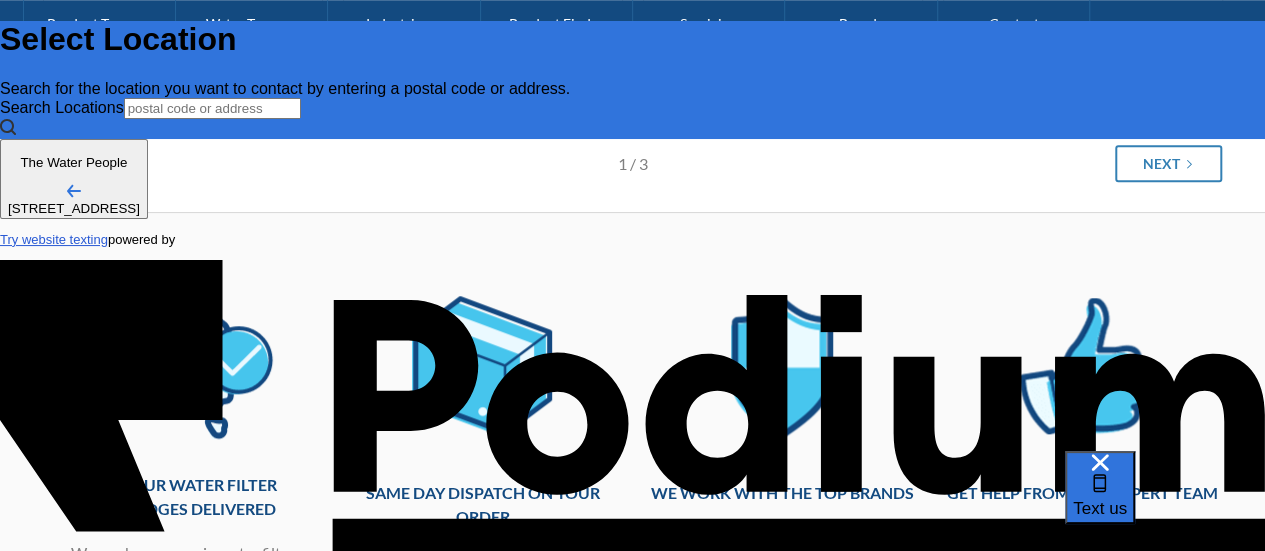 scroll, scrollTop: -152, scrollLeft: 0, axis: vertical 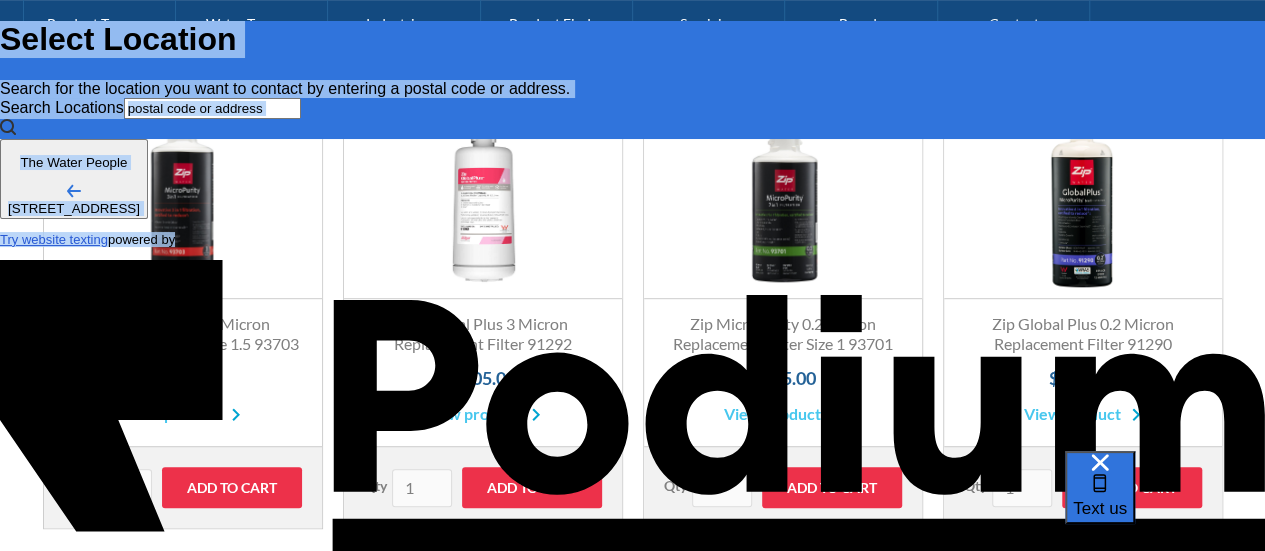 drag, startPoint x: 923, startPoint y: 37, endPoint x: 786, endPoint y: 51, distance: 137.71347 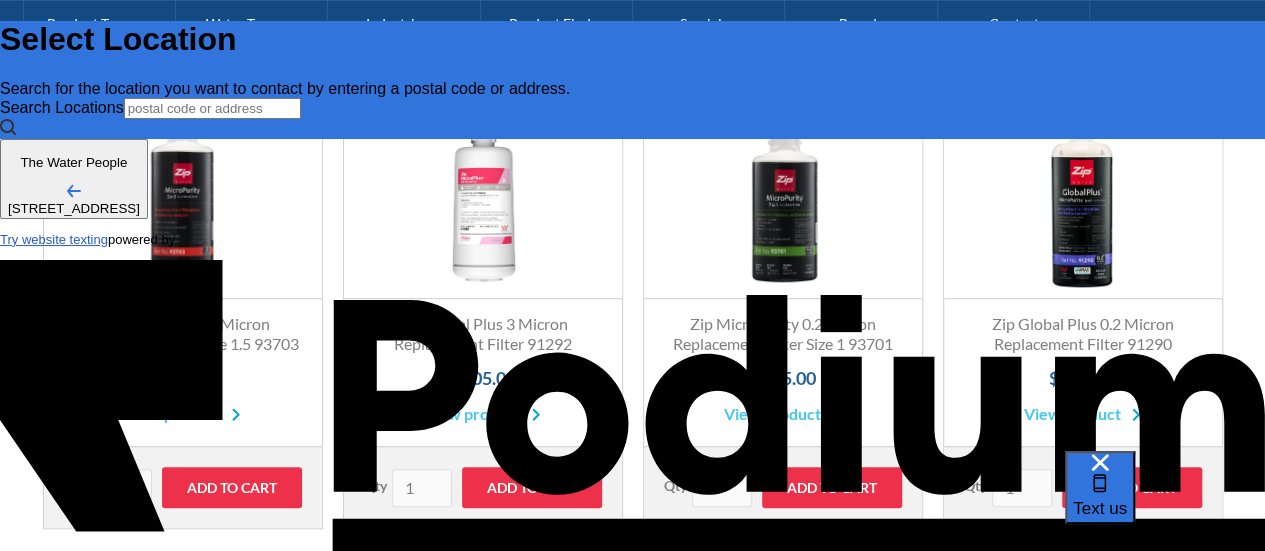 drag, startPoint x: 1224, startPoint y: 37, endPoint x: 1170, endPoint y: 77, distance: 67.20119 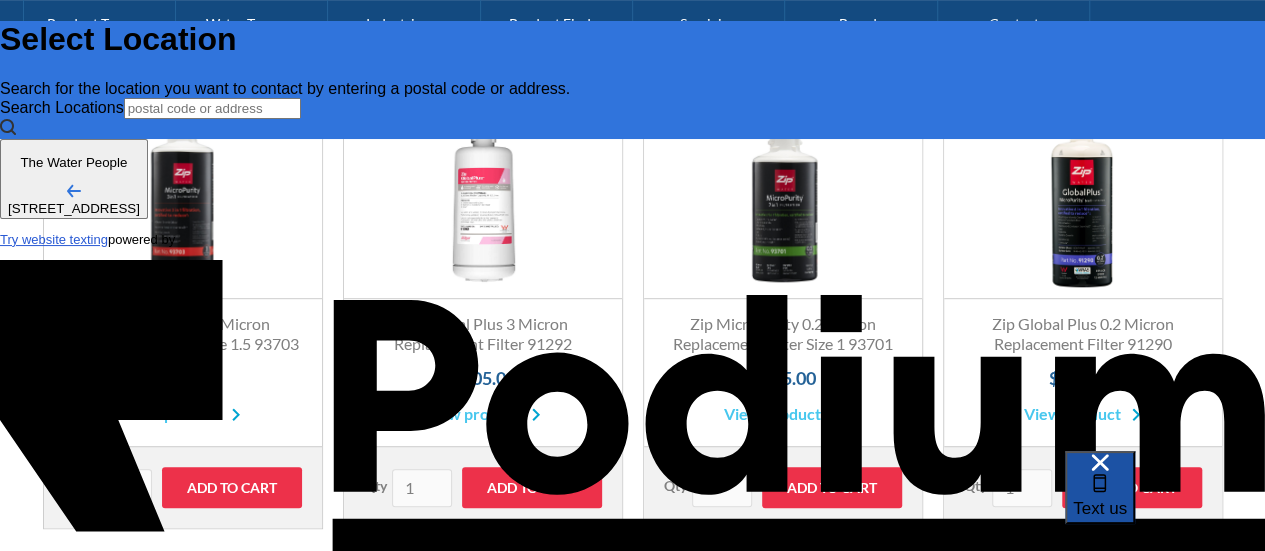 click on "Text us" at bounding box center [1100, 508] 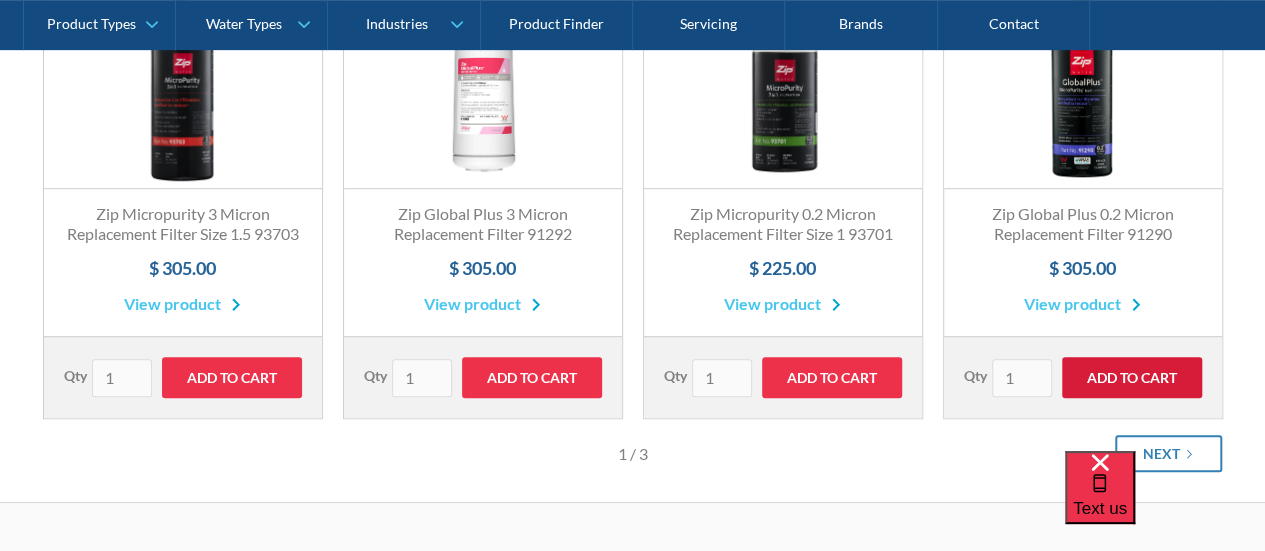 scroll, scrollTop: 533, scrollLeft: 0, axis: vertical 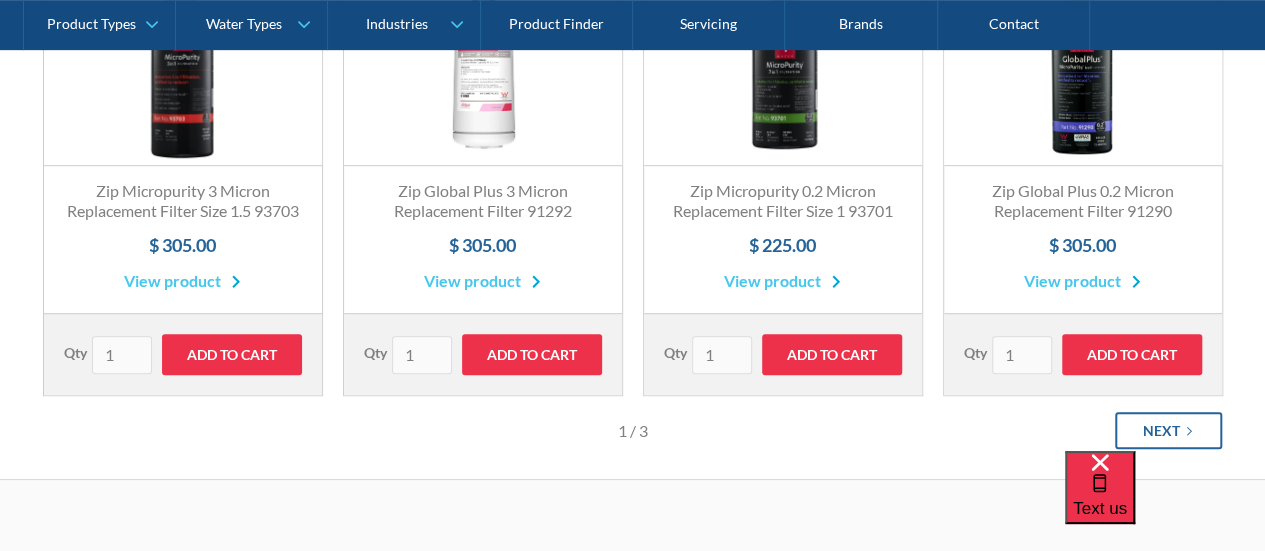 click on "Next" at bounding box center (1160, 430) 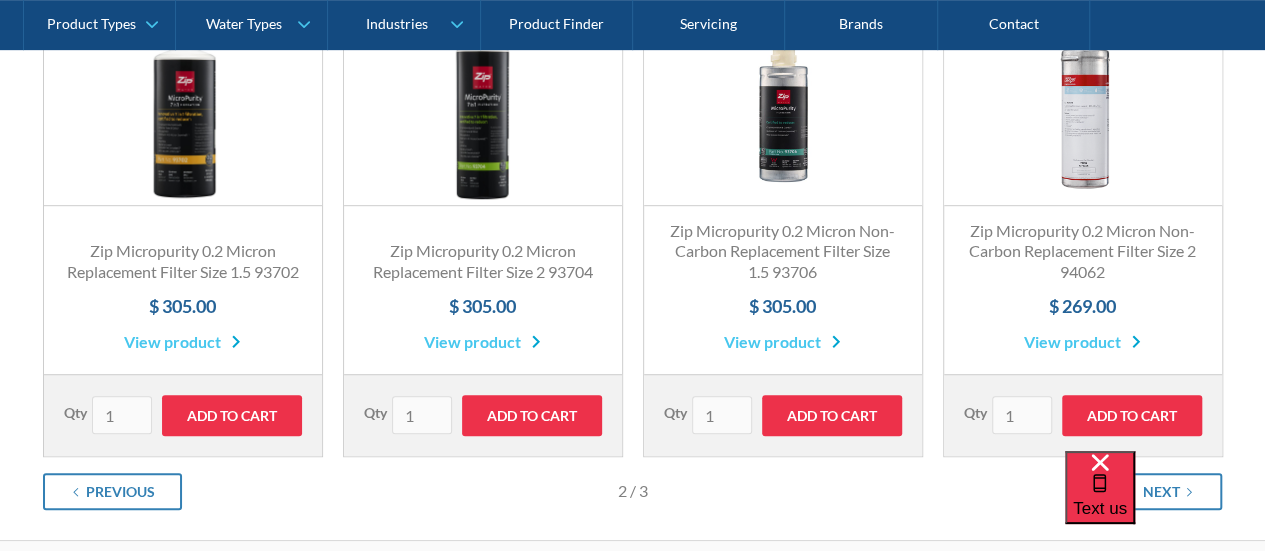 scroll, scrollTop: 533, scrollLeft: 0, axis: vertical 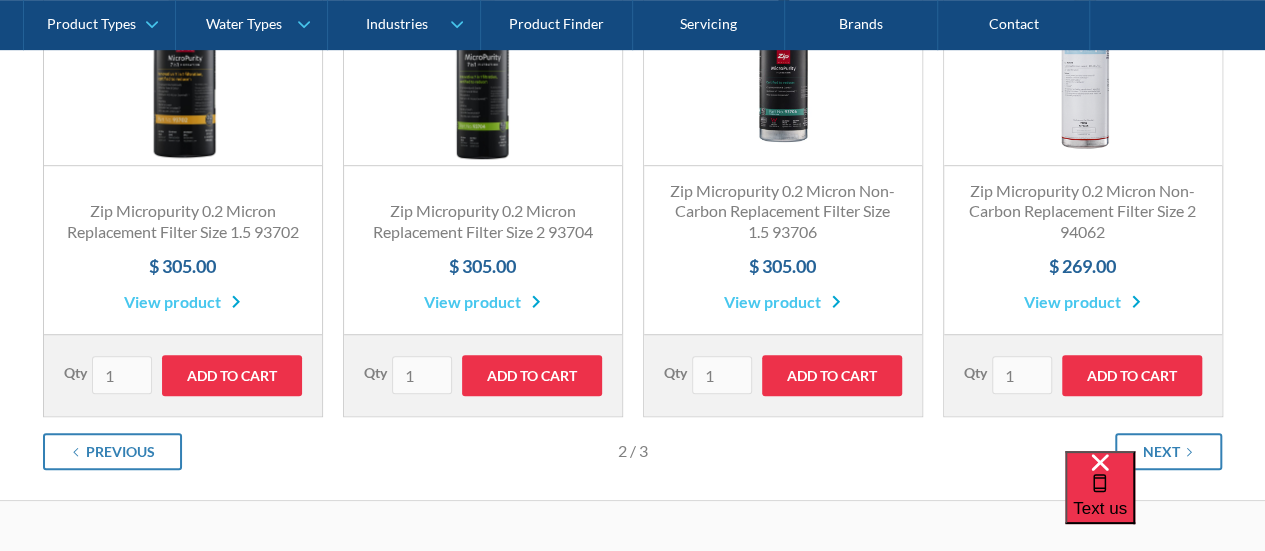 click on "Text us" at bounding box center (1165, 501) 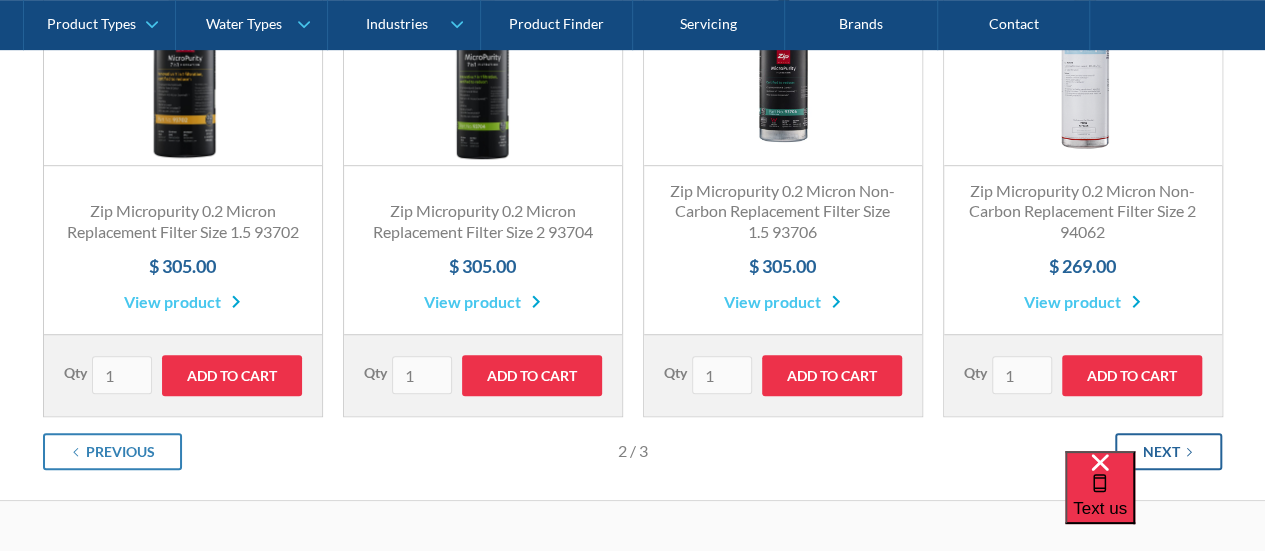 click on "Next" at bounding box center (1160, 451) 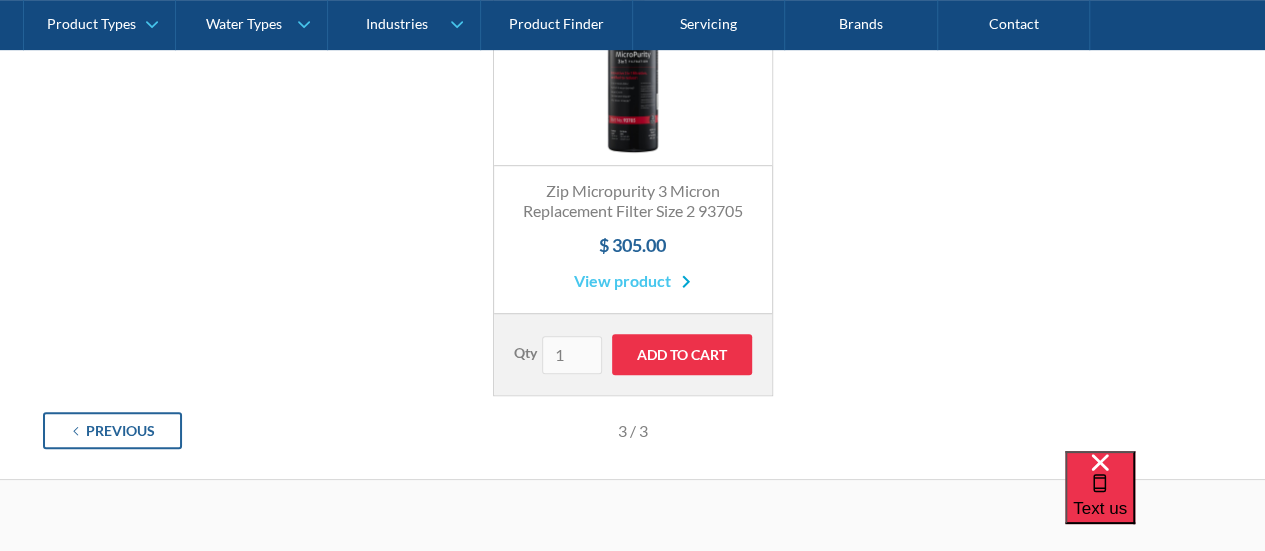 click on "Previous" at bounding box center [120, 430] 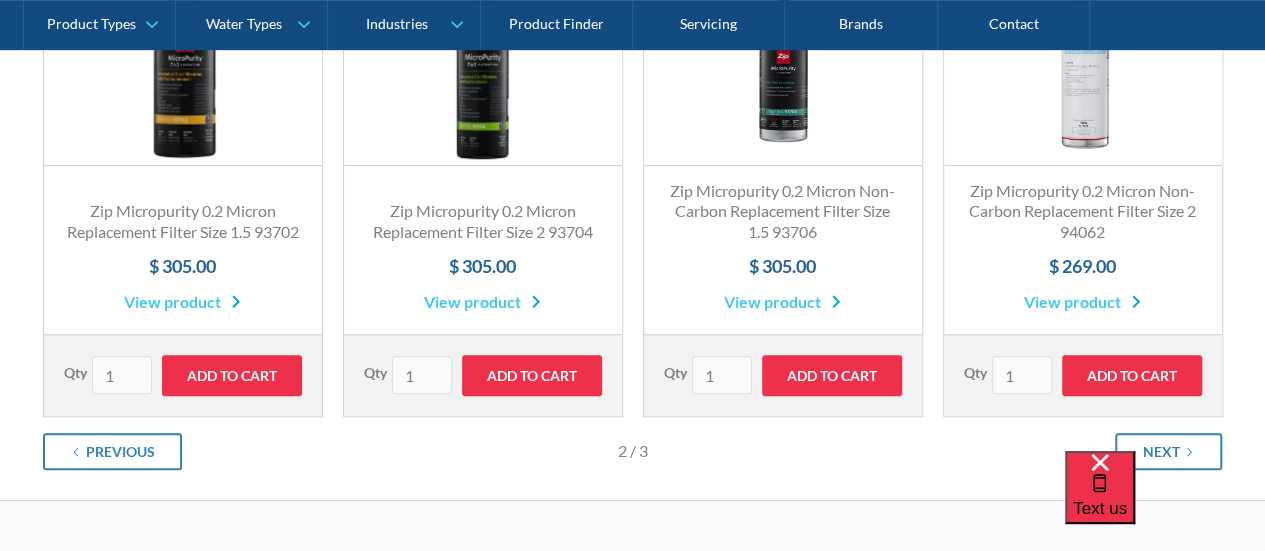 click on "Previous 2 / 3 Next" at bounding box center (633, 443) 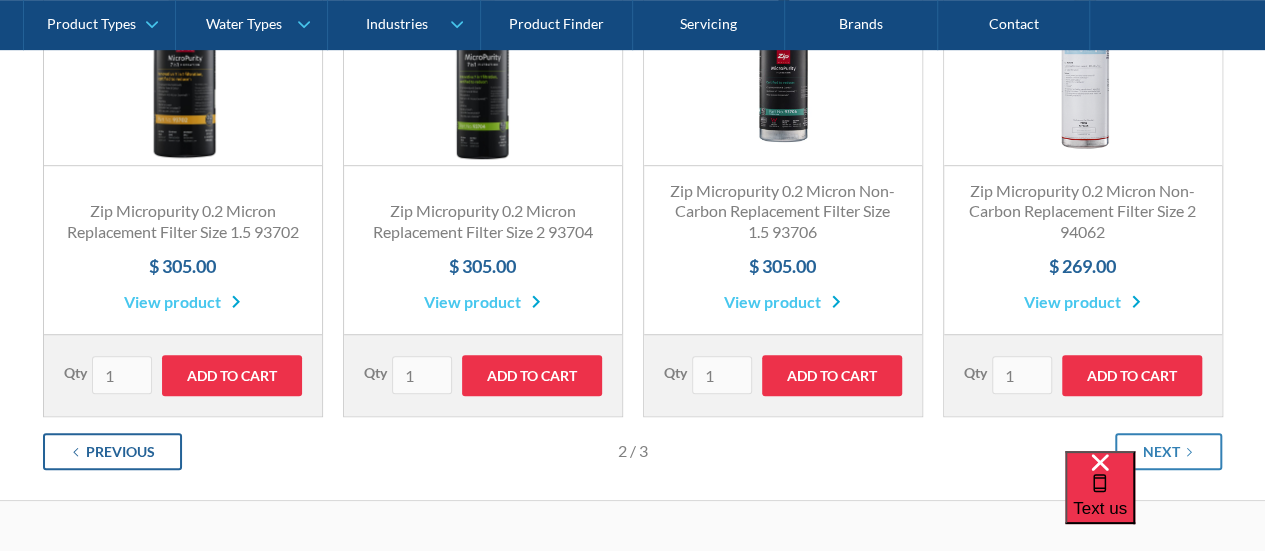 click on "Previous" at bounding box center [120, 451] 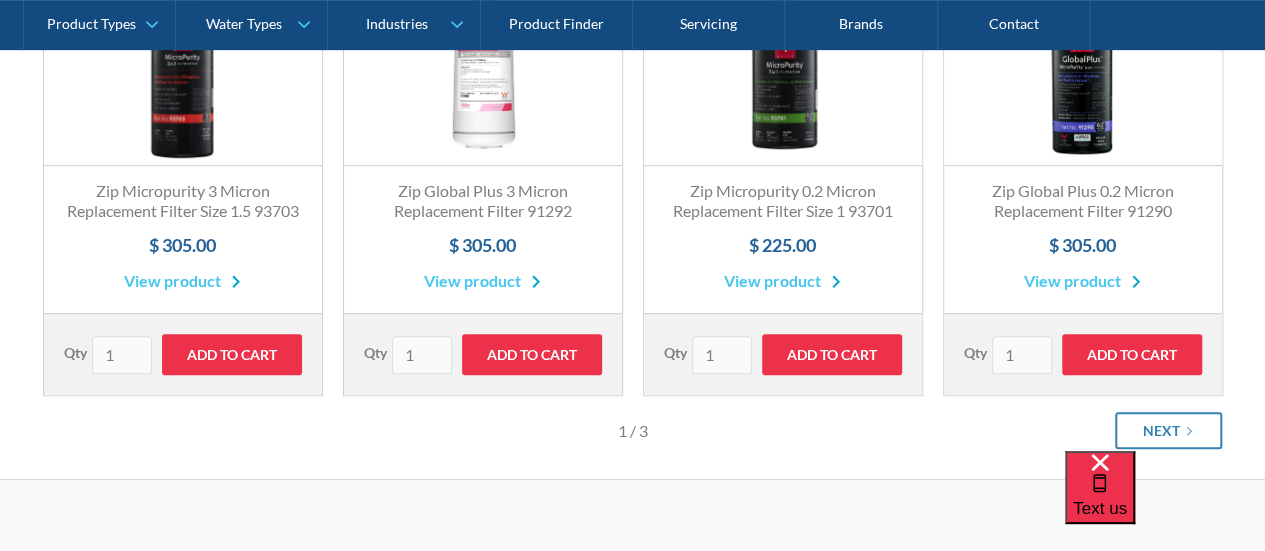 click on "Previous 1 / 3 Next" at bounding box center (633, 422) 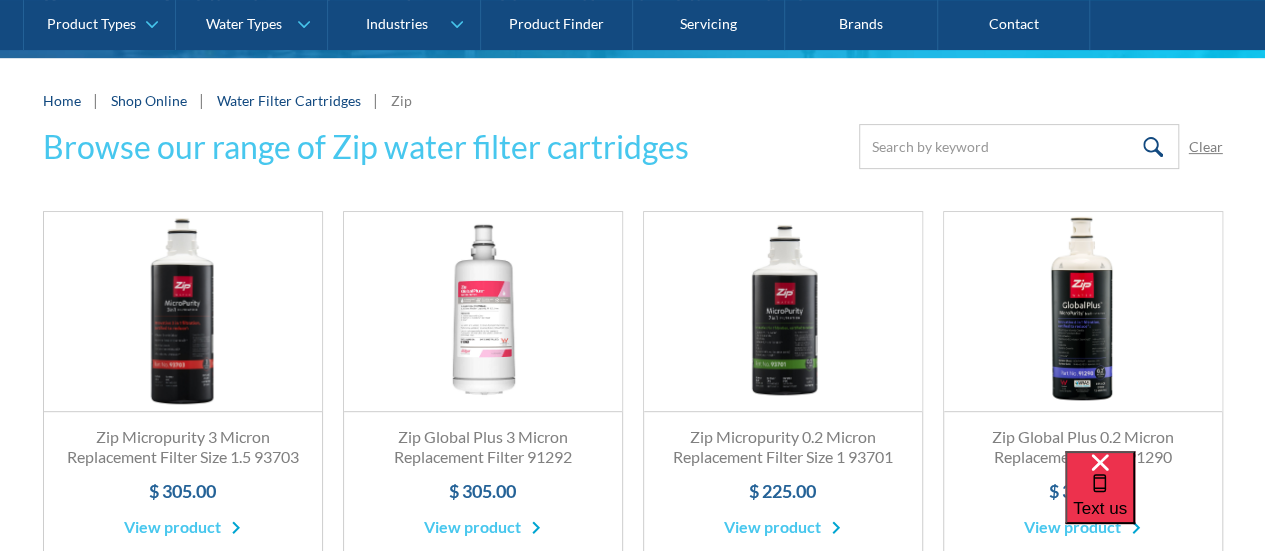 scroll, scrollTop: 266, scrollLeft: 0, axis: vertical 